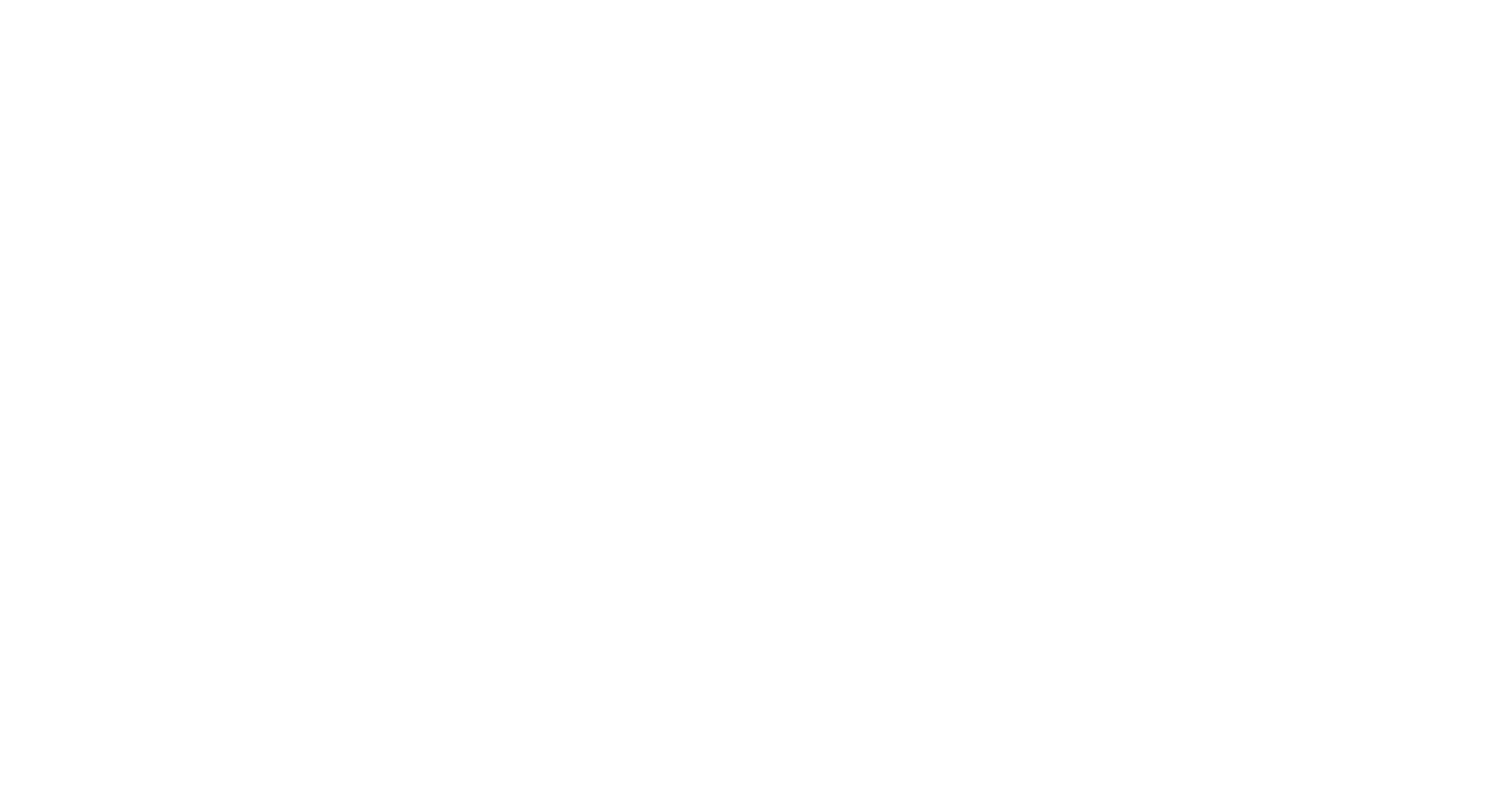 scroll, scrollTop: 0, scrollLeft: 0, axis: both 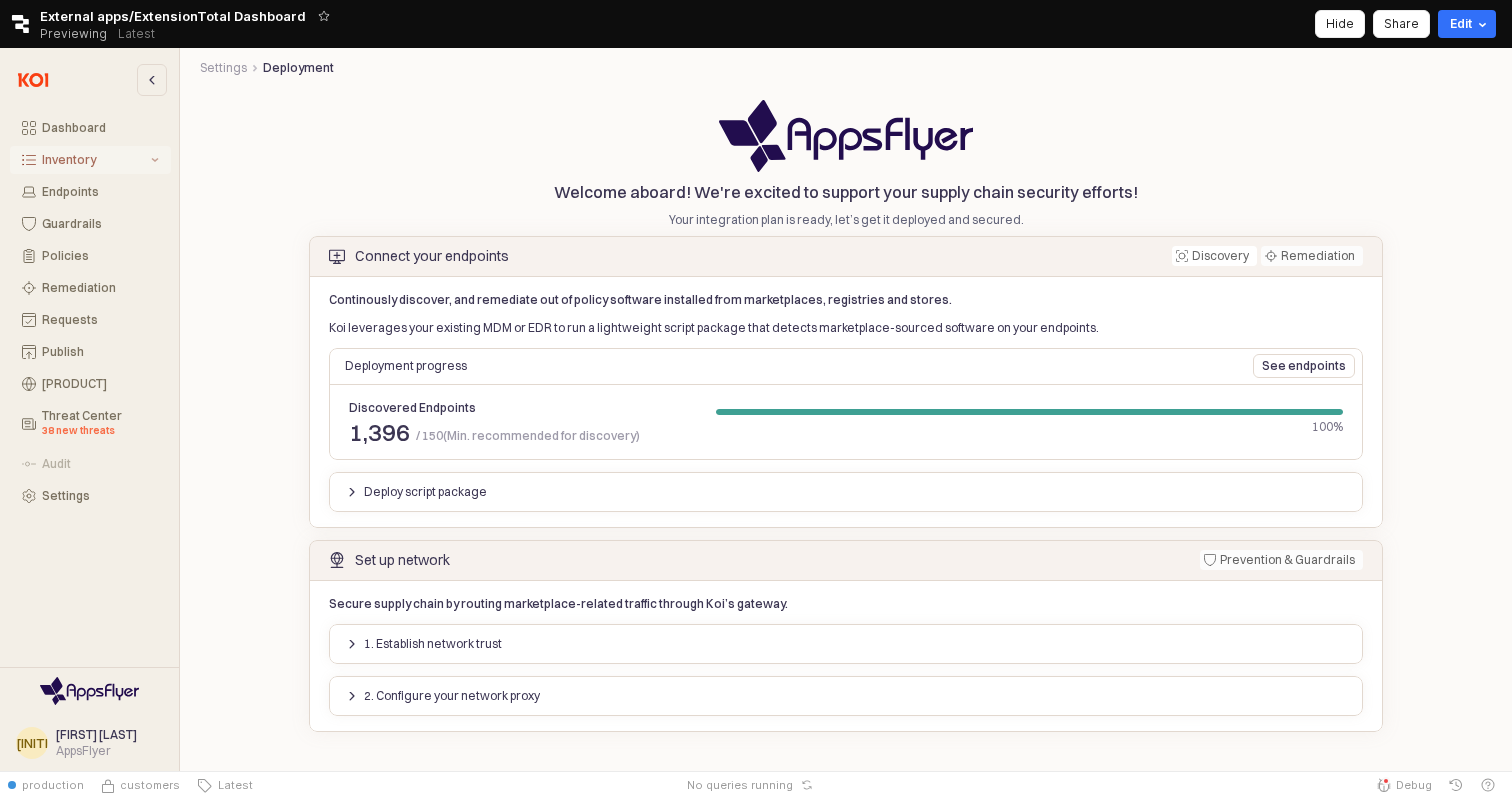 click on "Inventory" at bounding box center [94, 160] 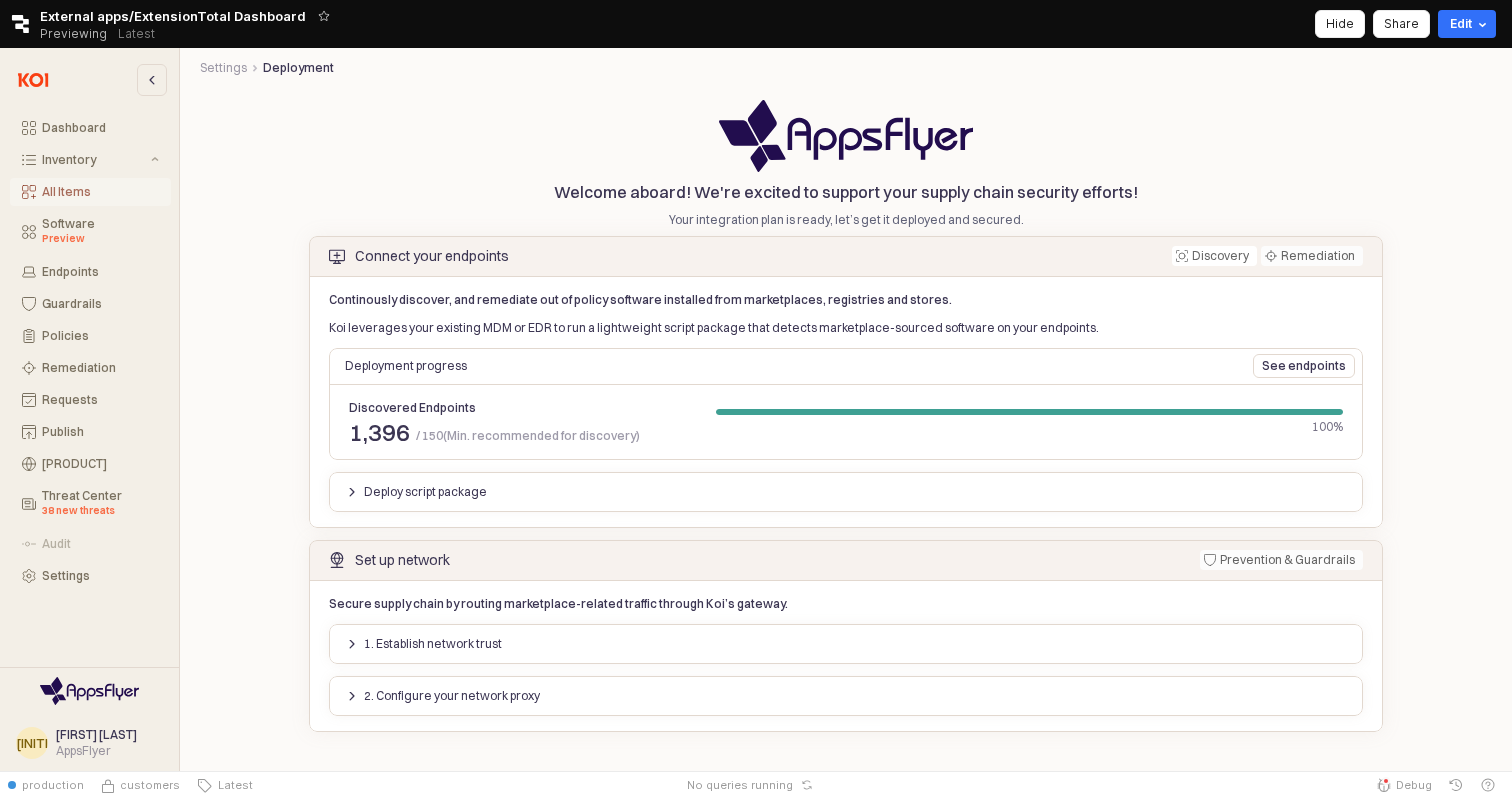 click on "All Items" at bounding box center [100, 192] 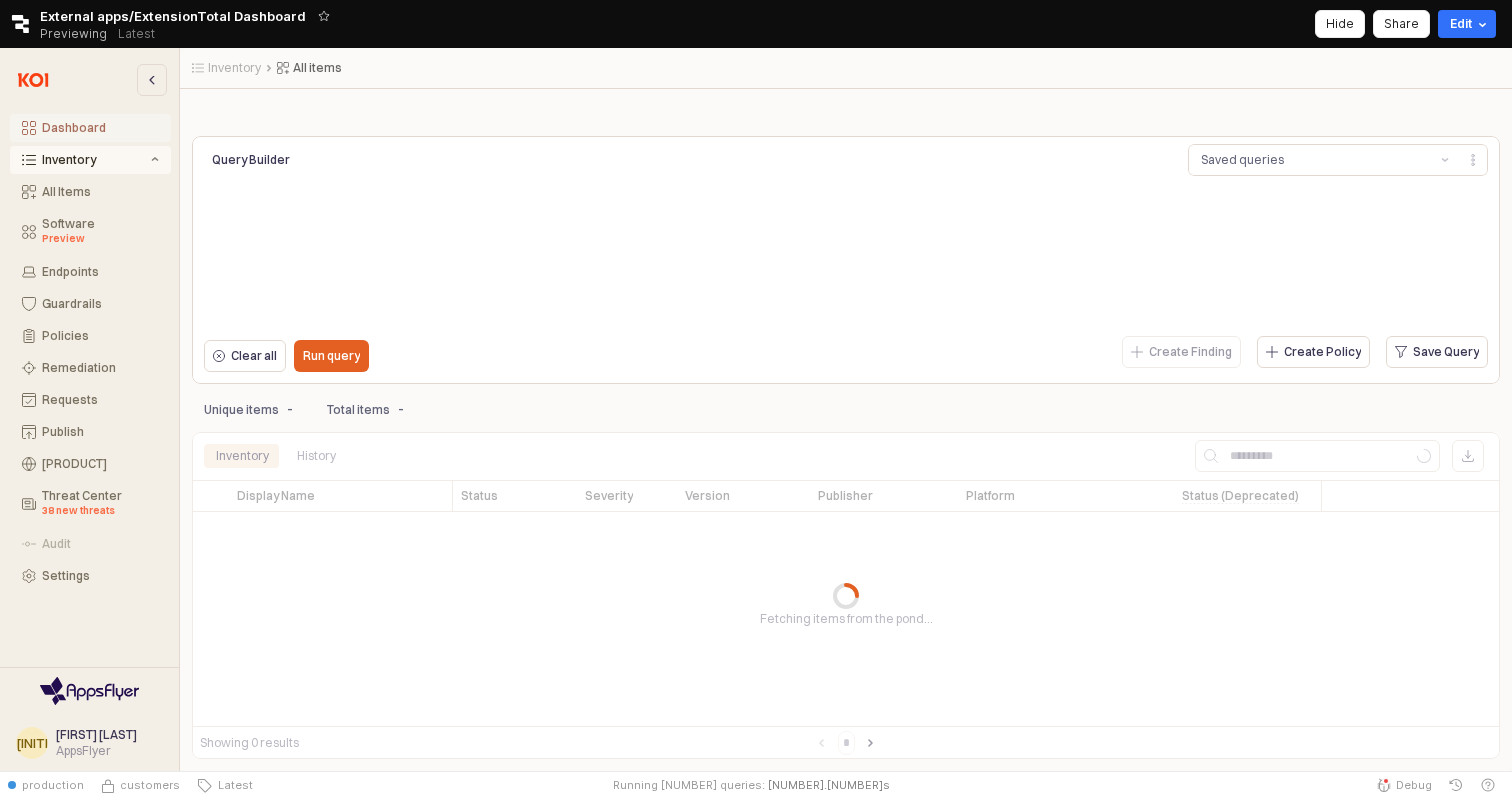 click on "Dashboard" at bounding box center (100, 128) 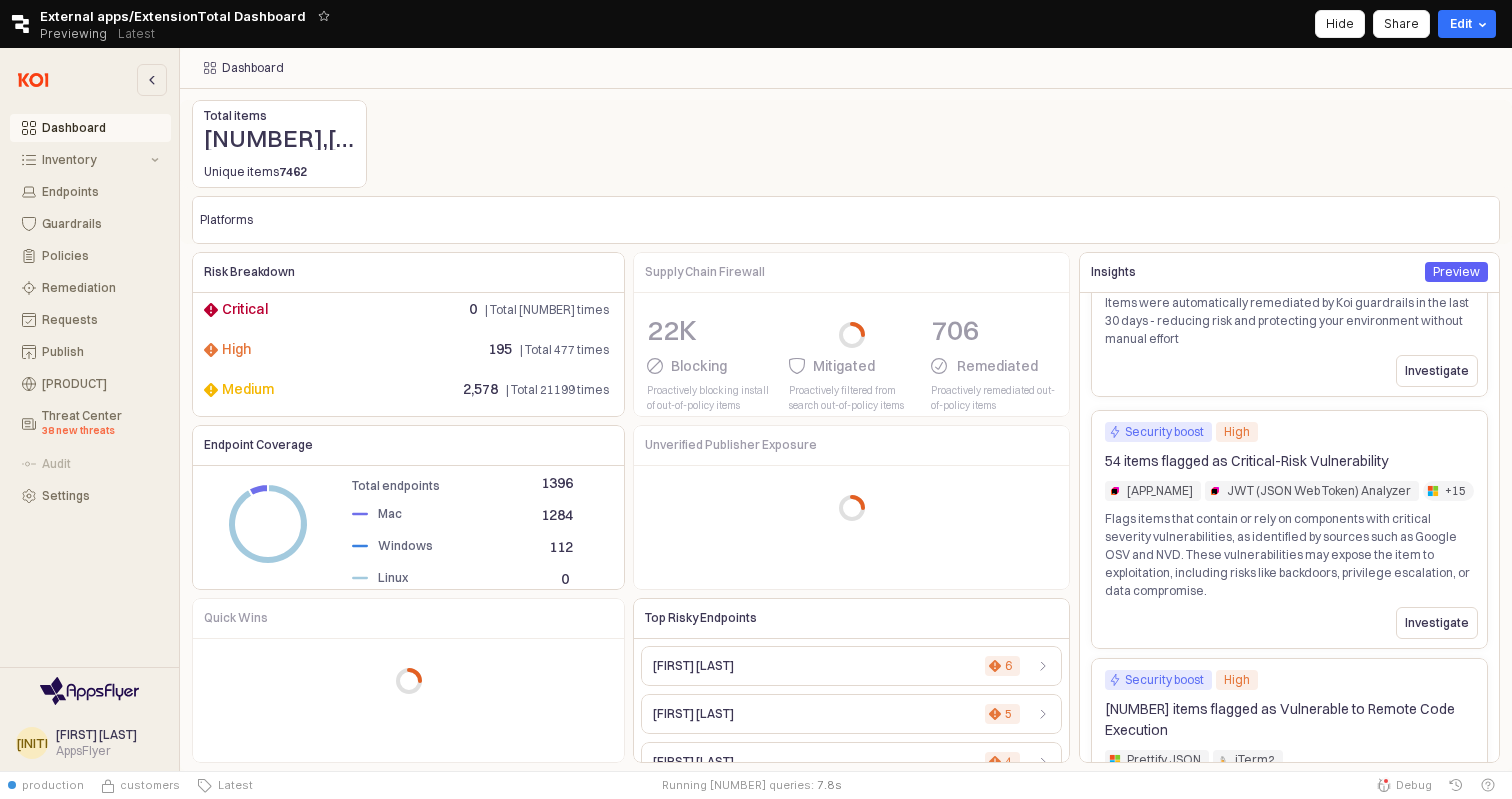 scroll, scrollTop: 142, scrollLeft: 0, axis: vertical 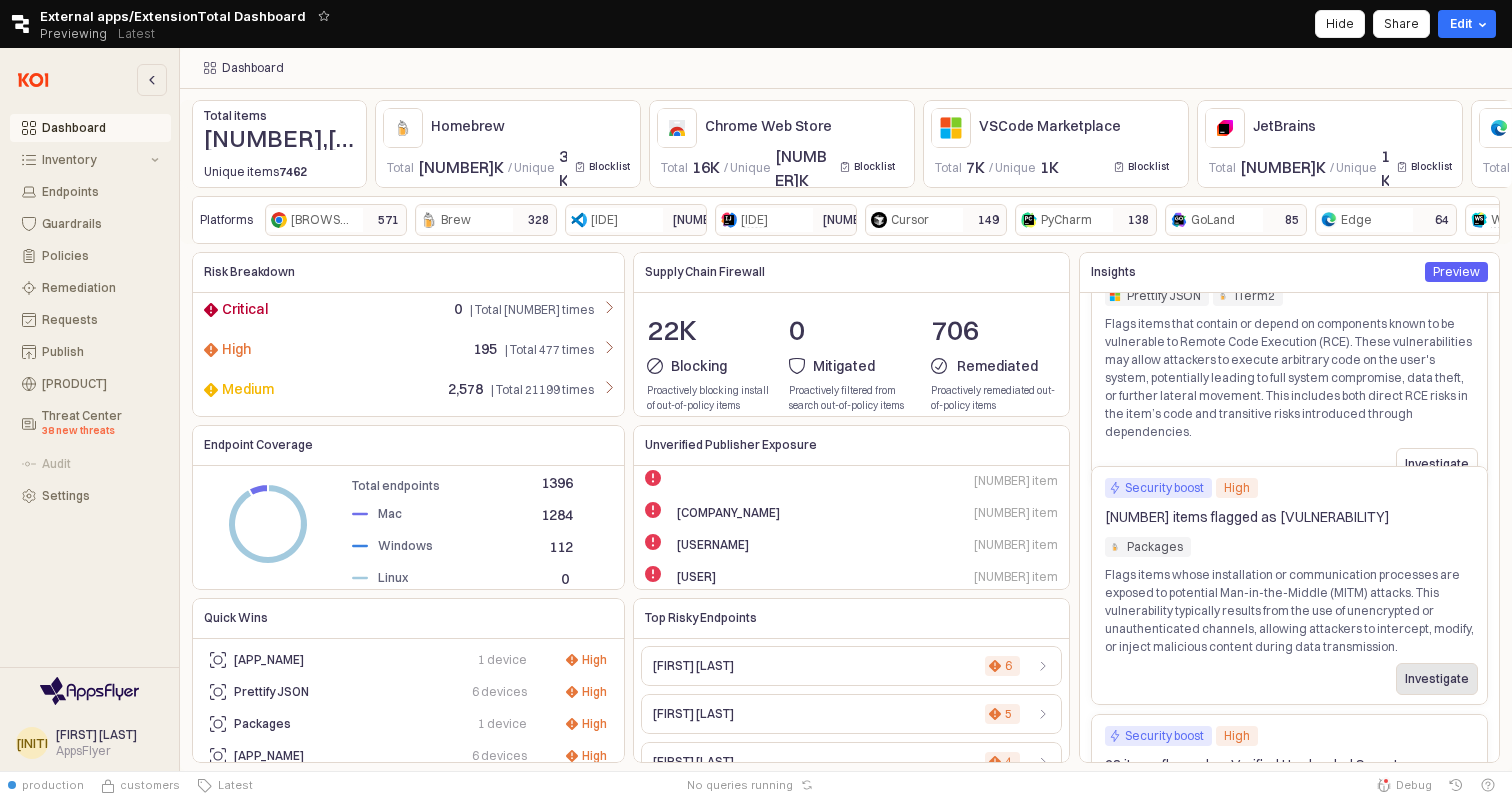click on "Investigate" at bounding box center (1437, 679) 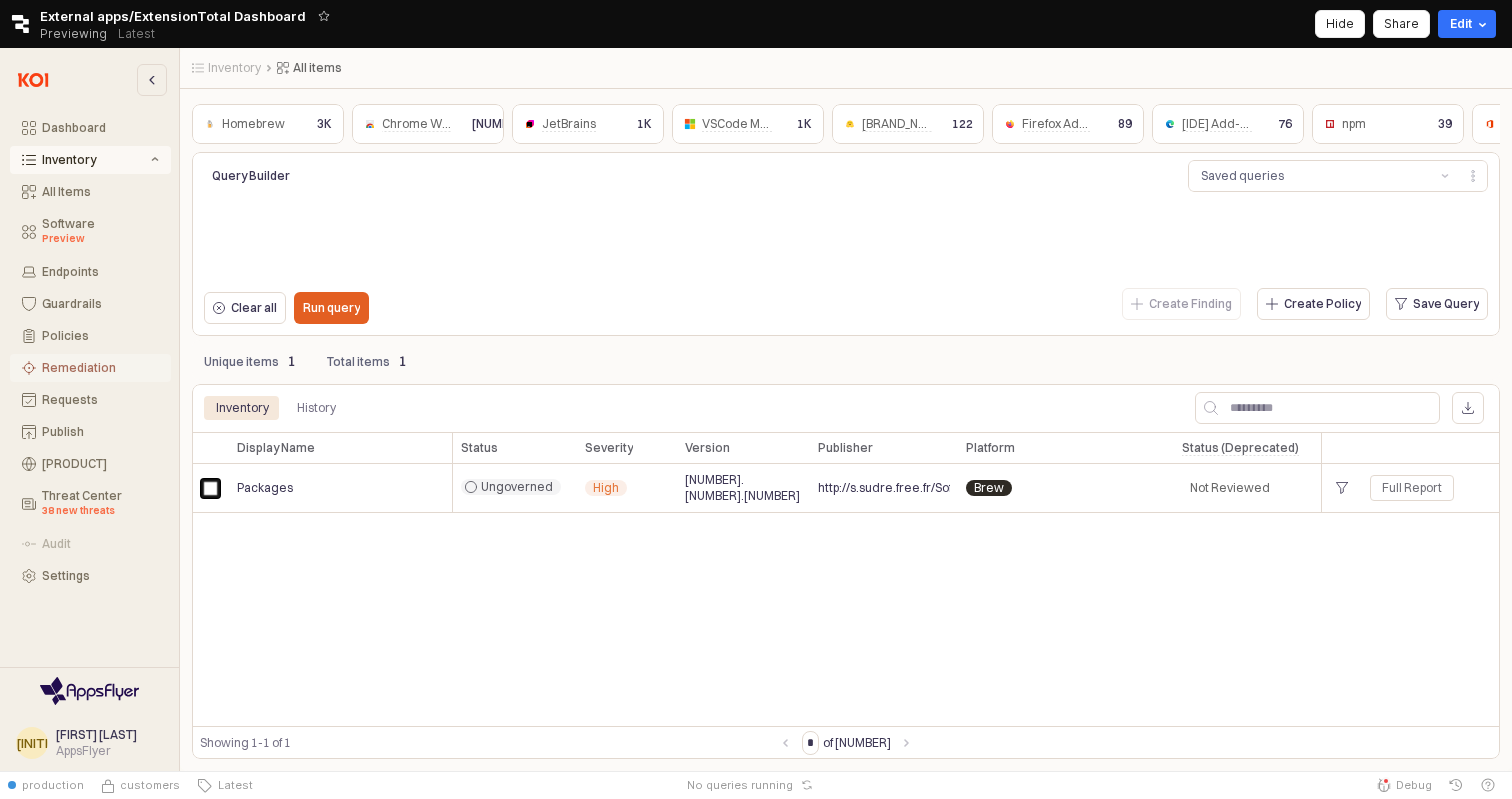 click on "Remediation" at bounding box center [100, 368] 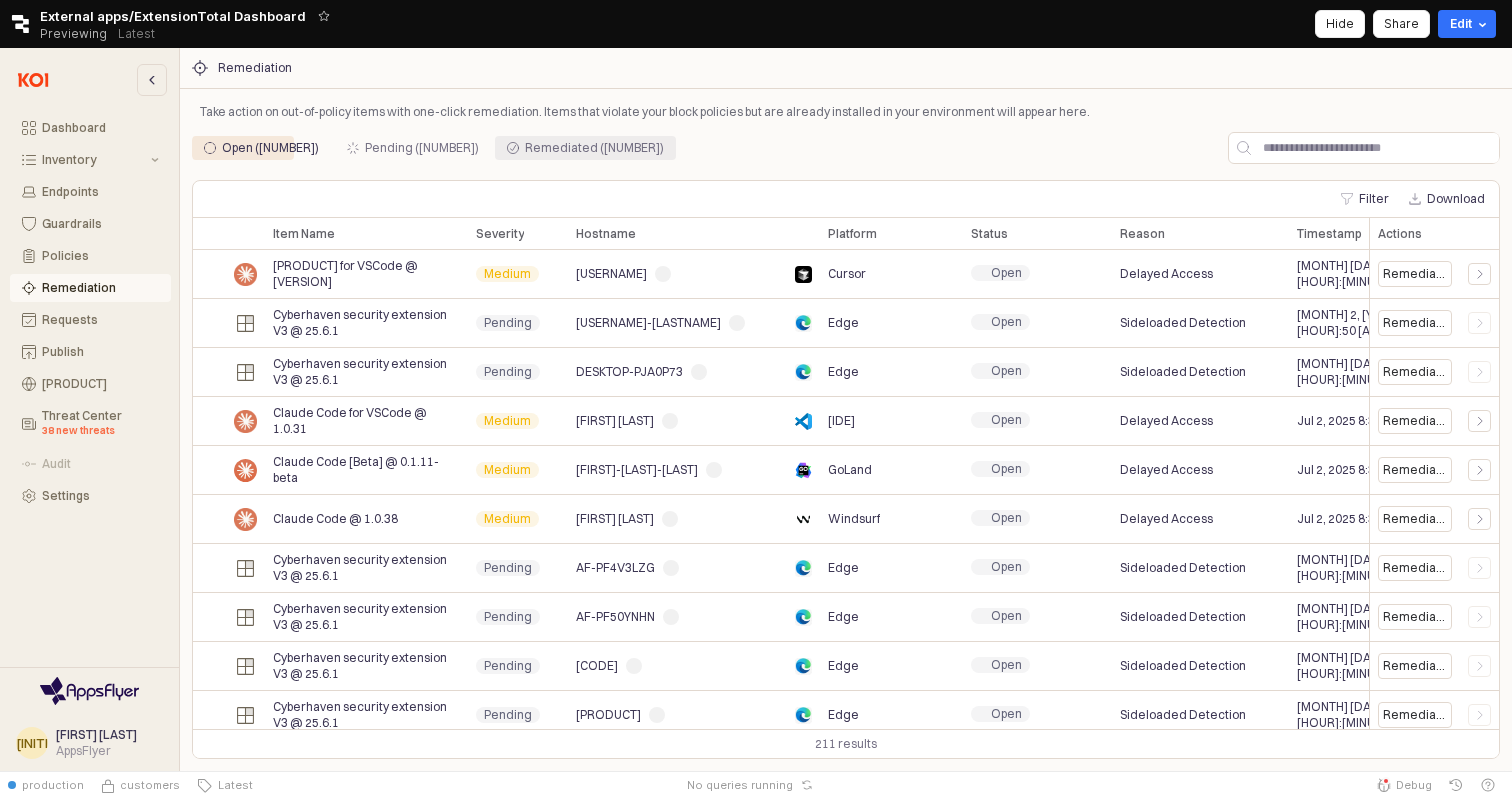 click on "Open (211) Pending (42) Remediated (706)" at bounding box center (434, 148) 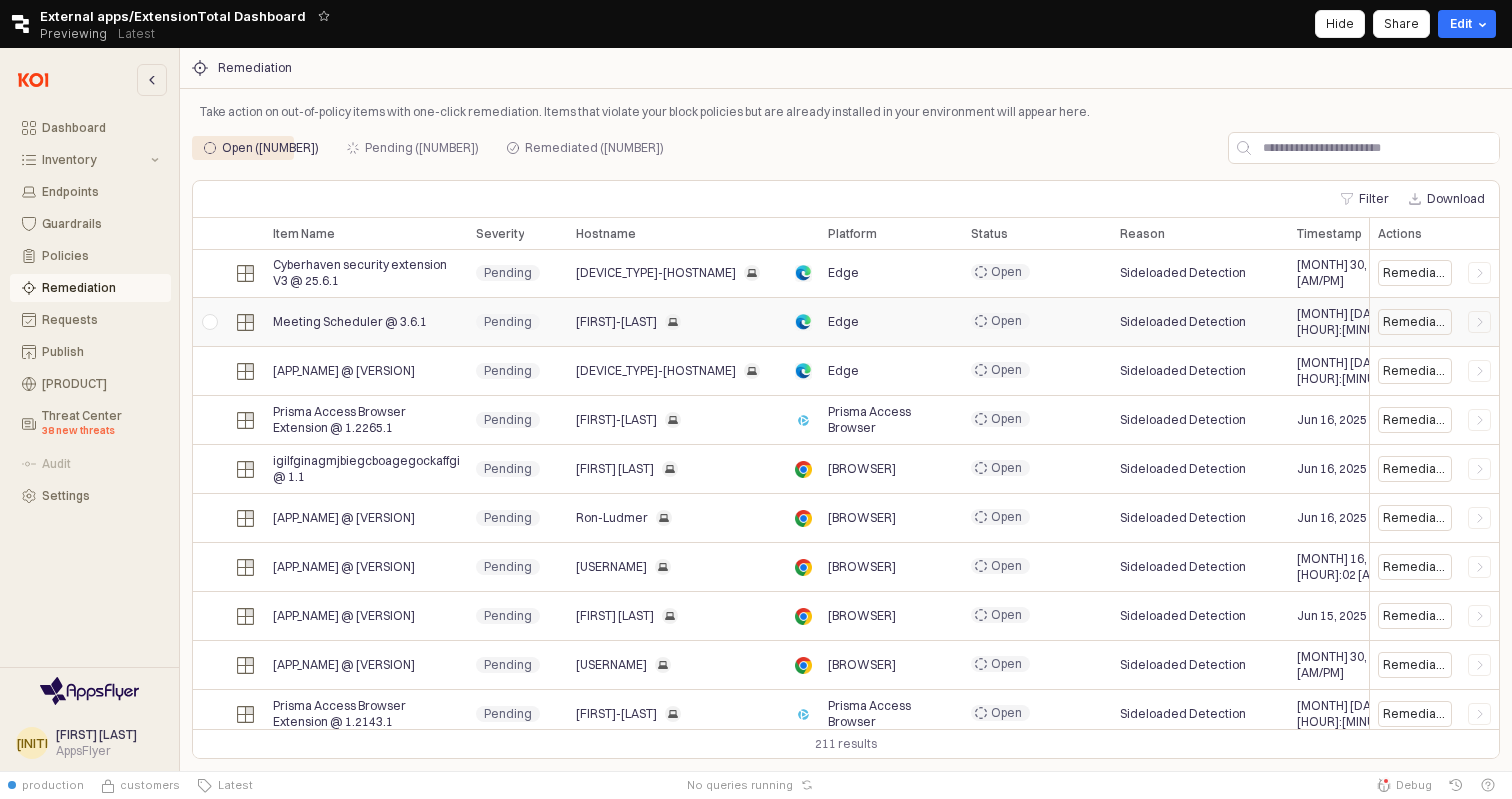scroll, scrollTop: 0, scrollLeft: 0, axis: both 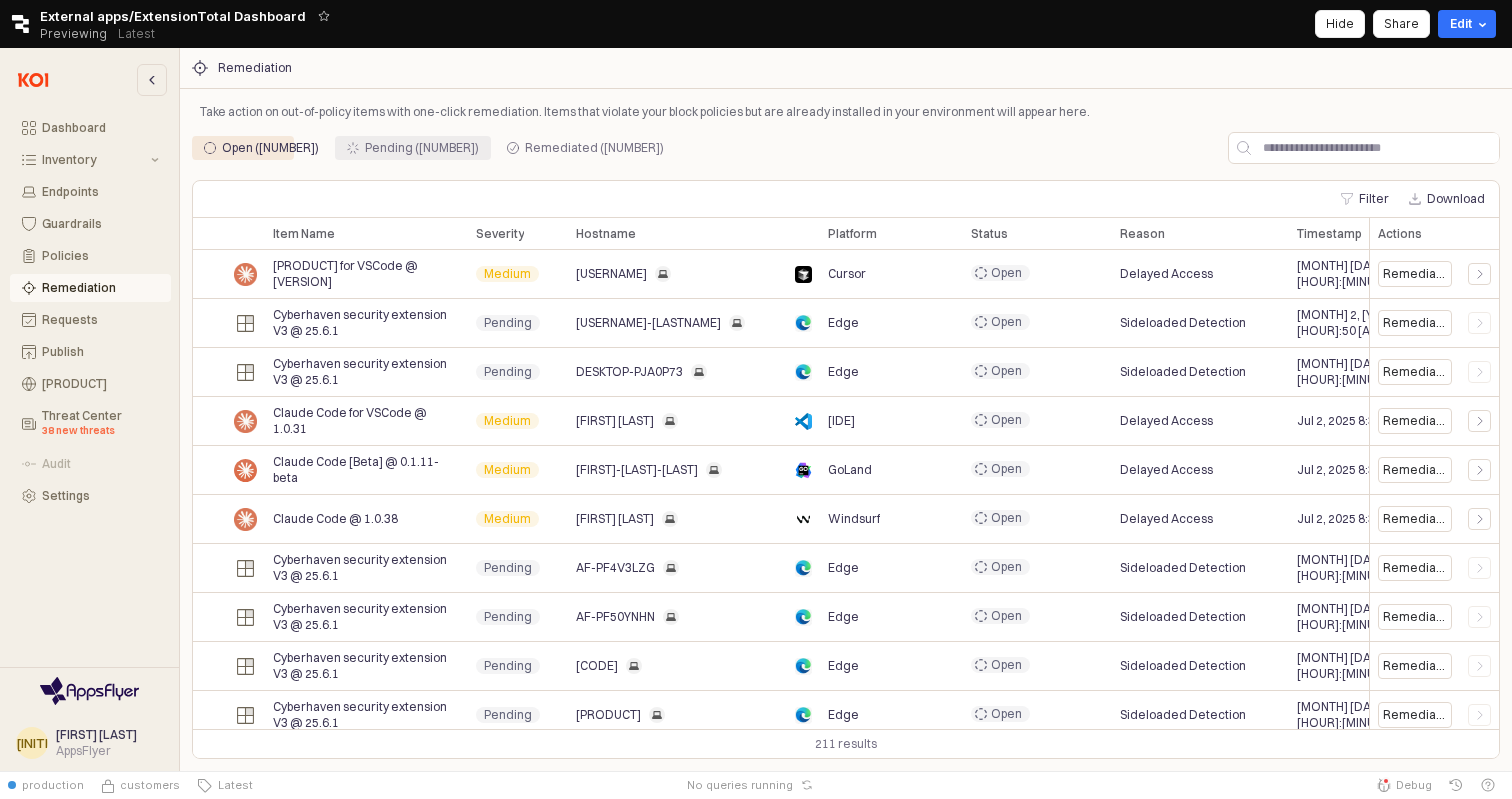 click on "Pending ([NUMBER])" at bounding box center [422, 148] 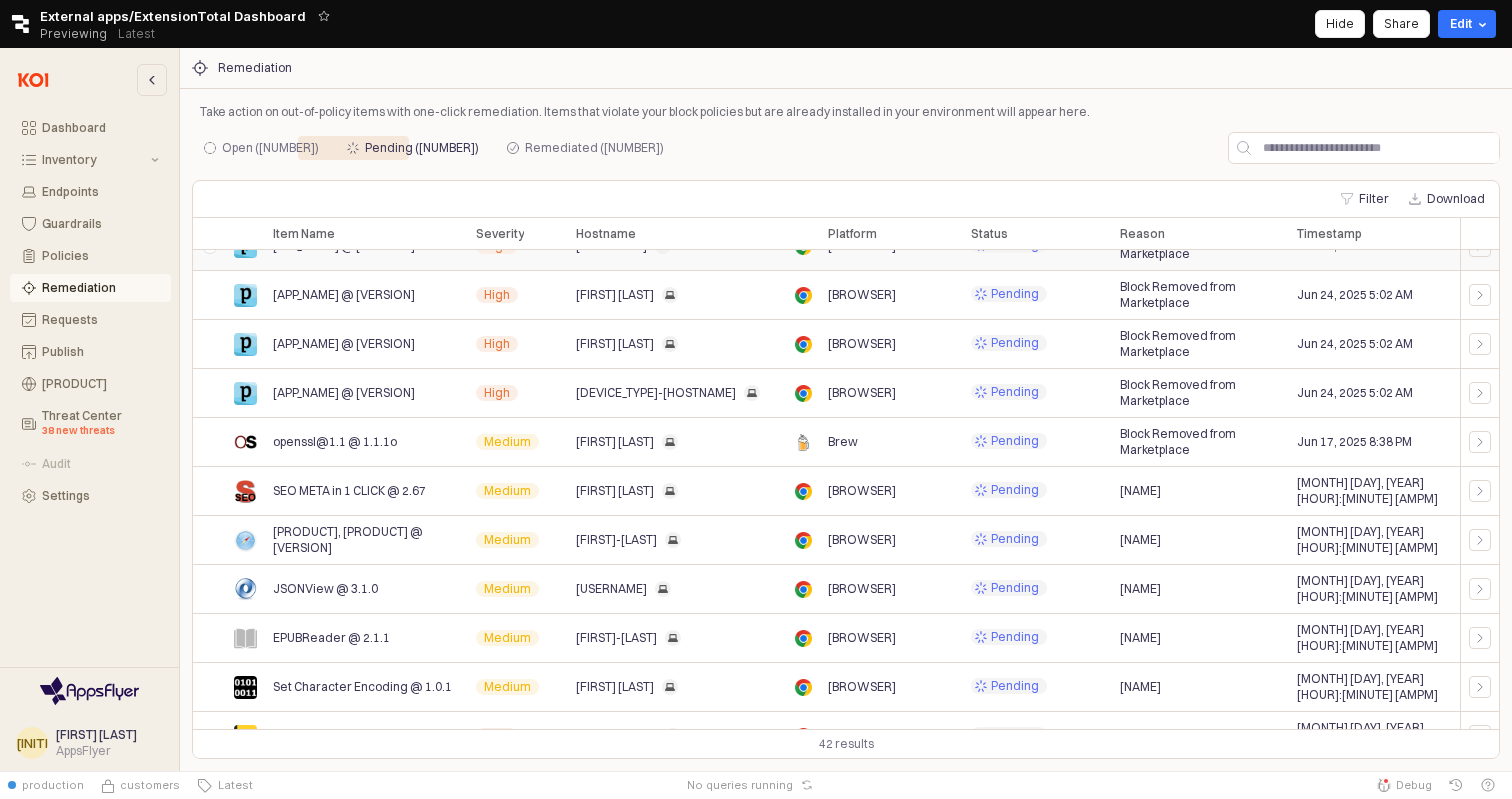 scroll, scrollTop: 142, scrollLeft: 0, axis: vertical 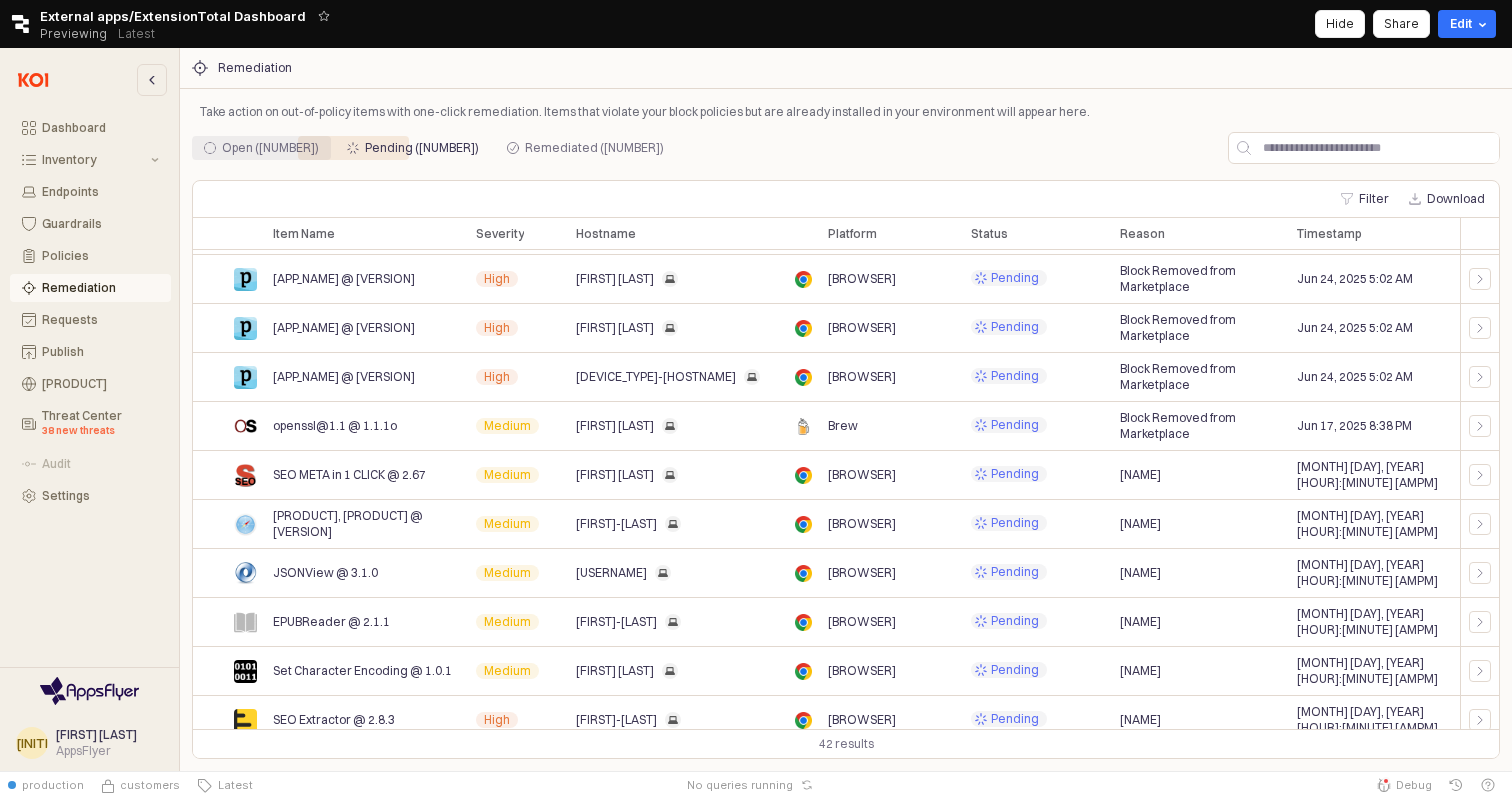 click on "Open ([NUMBER])" at bounding box center (270, 148) 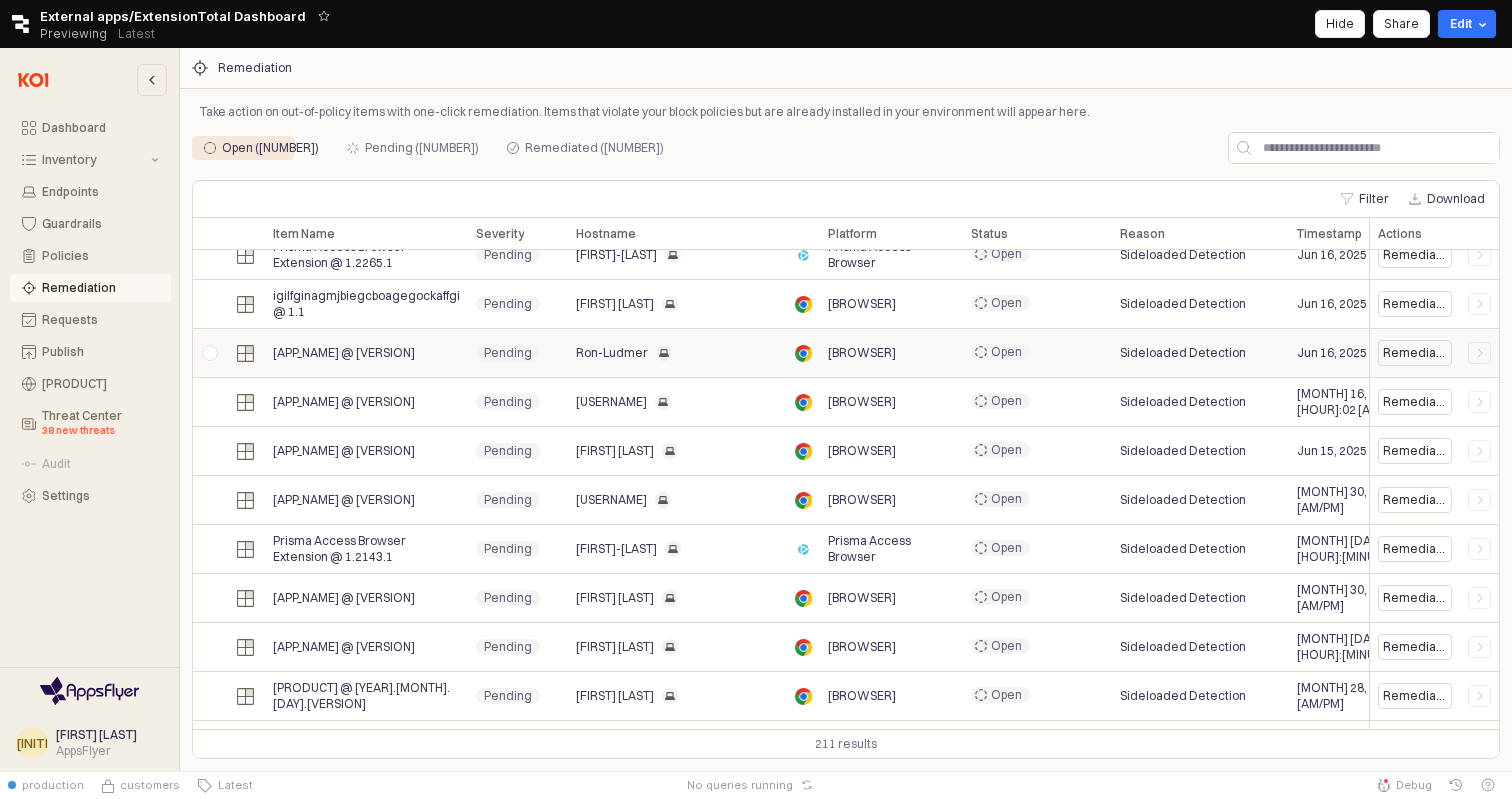 scroll, scrollTop: 929, scrollLeft: 0, axis: vertical 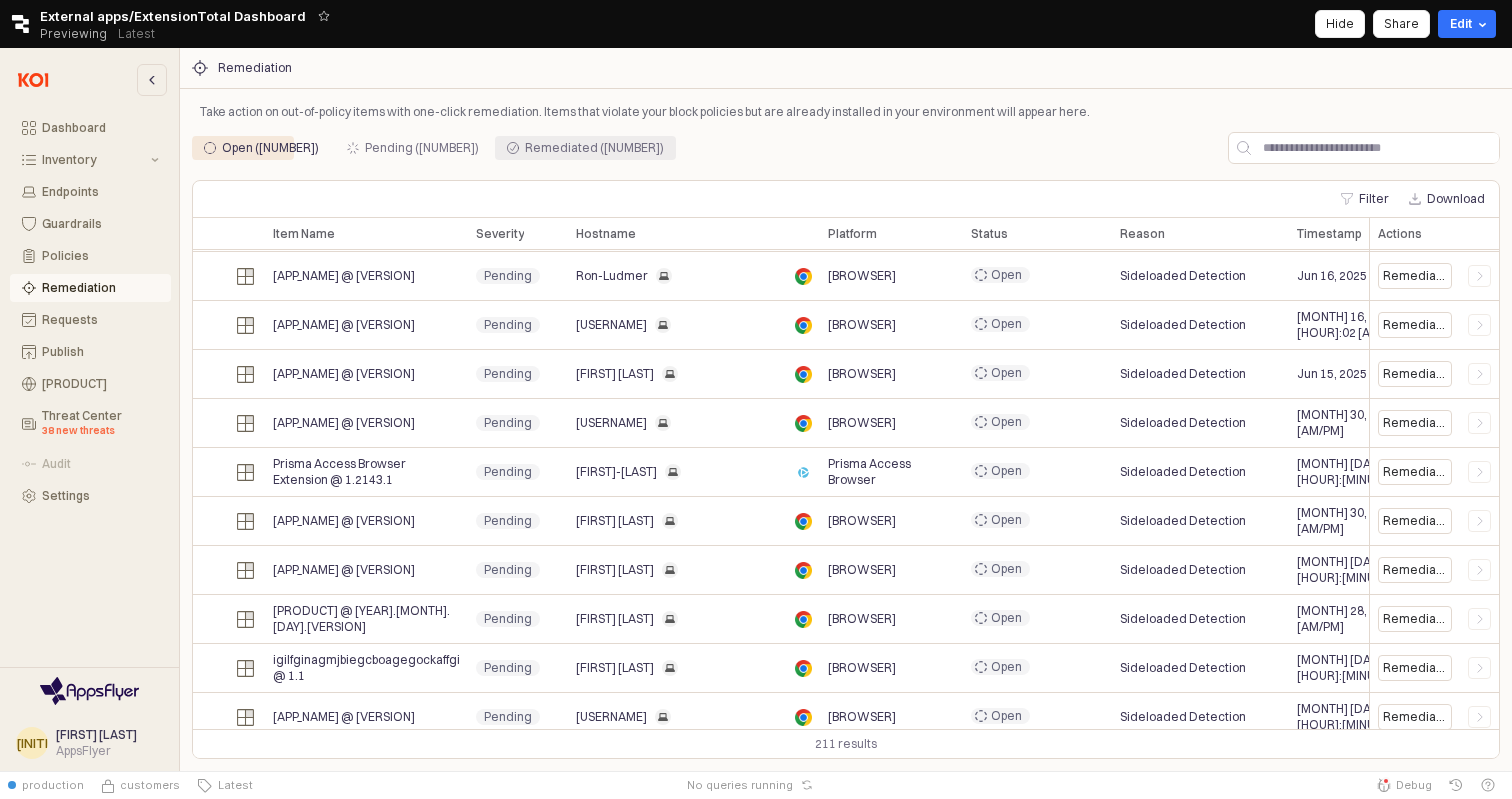 click on "Remediated ([NUMBER])" at bounding box center (594, 148) 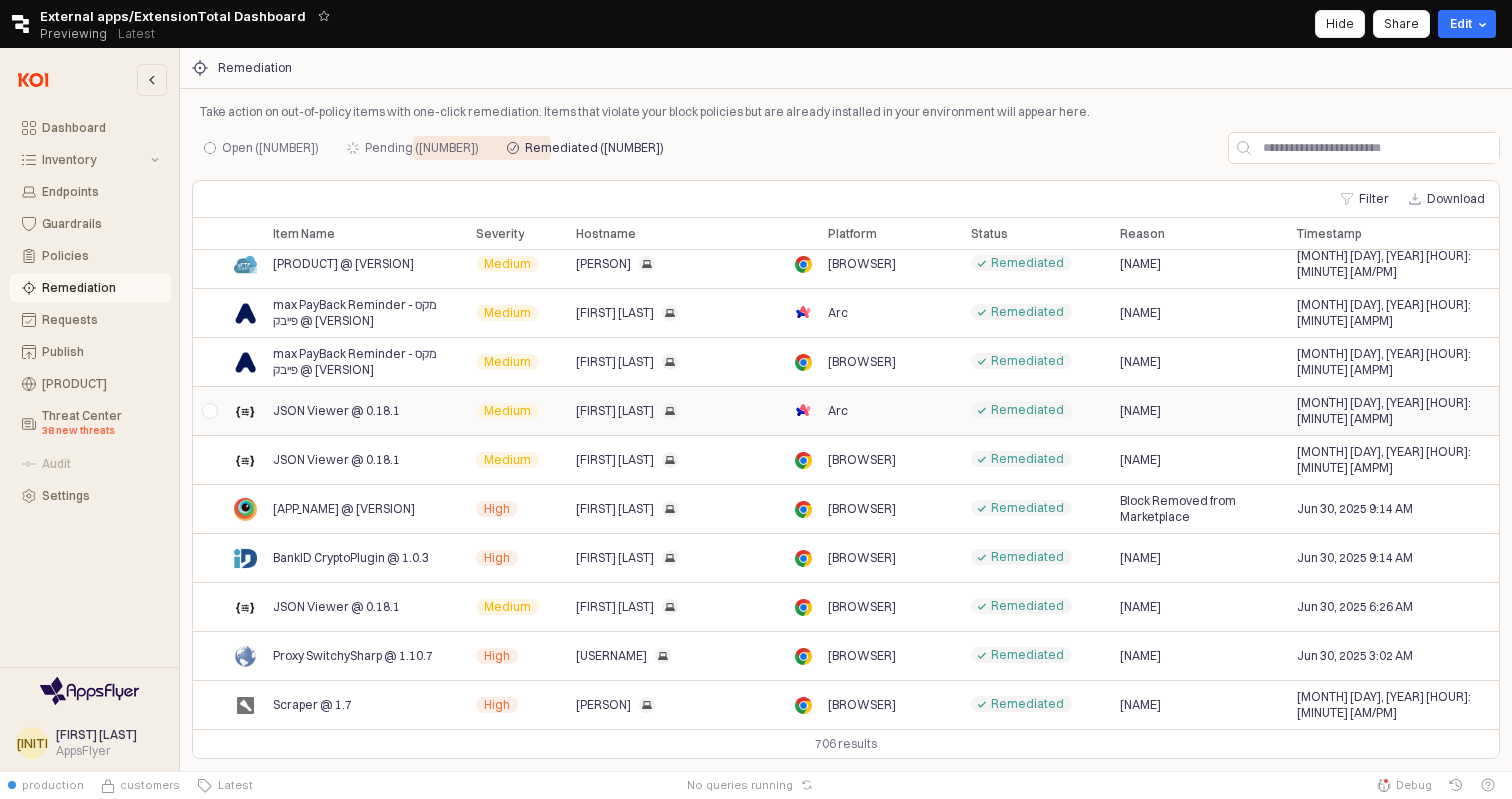 scroll, scrollTop: 0, scrollLeft: 0, axis: both 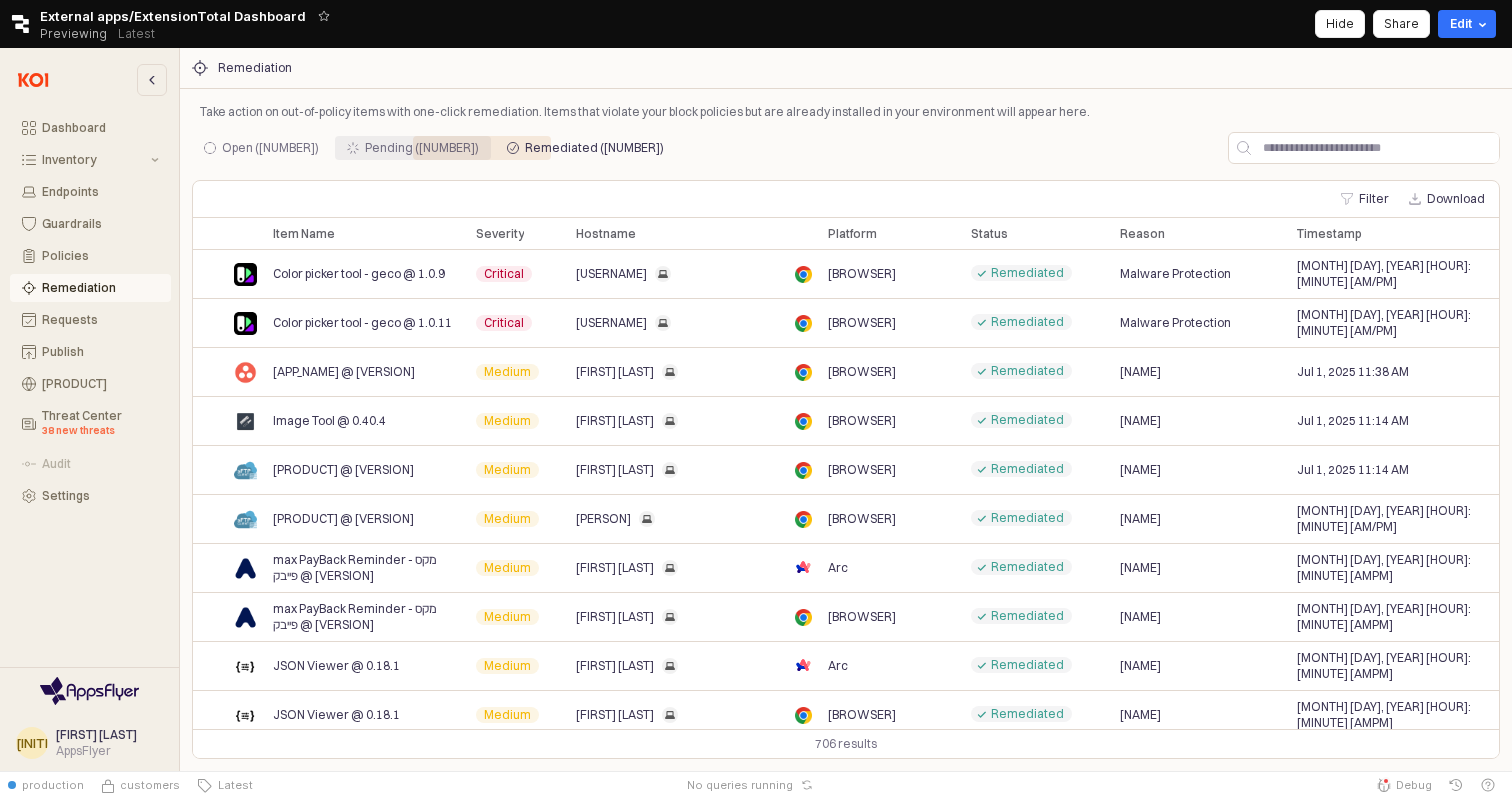 click on "Pending ([NUMBER])" at bounding box center [422, 148] 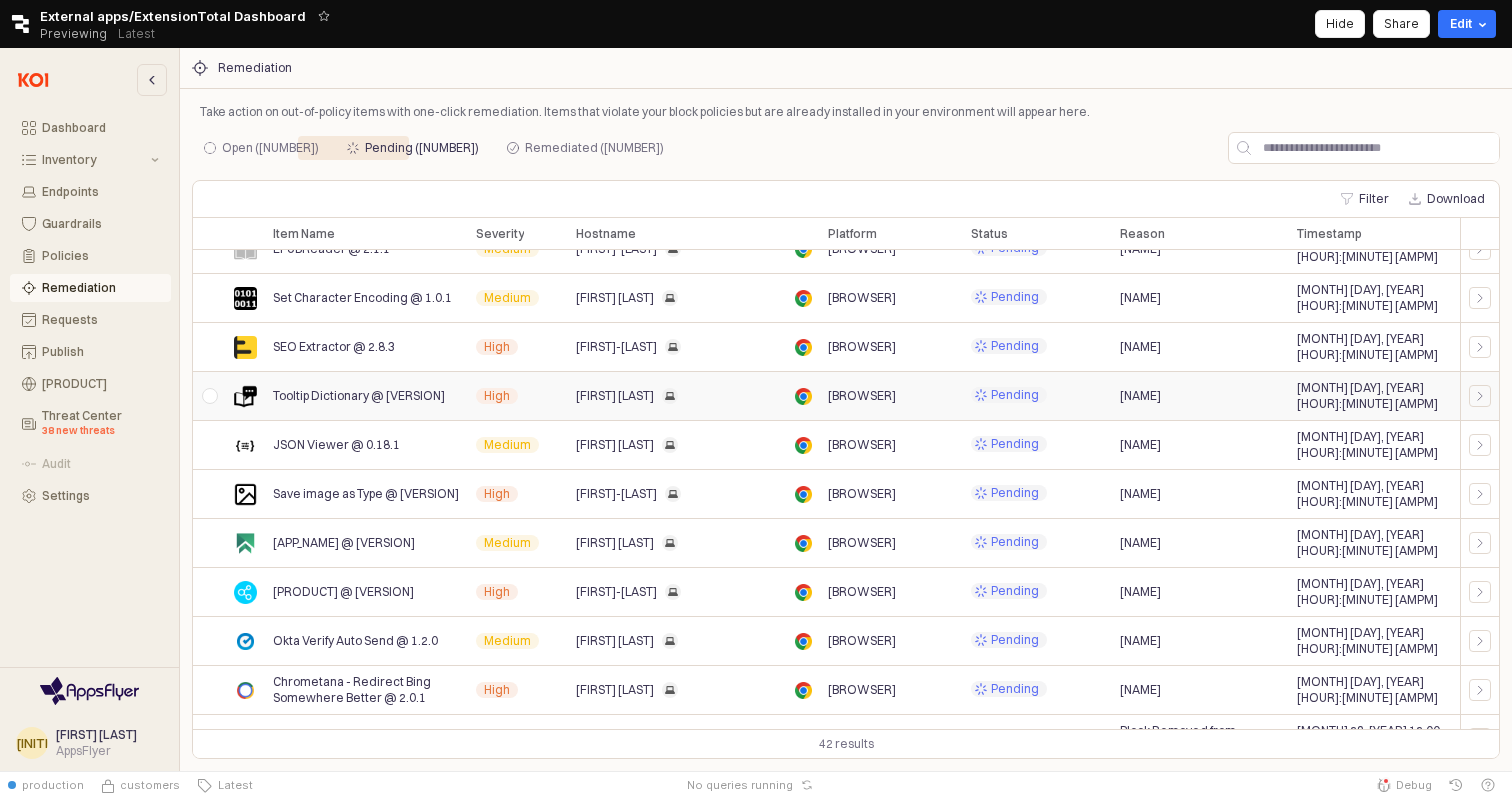 scroll, scrollTop: 0, scrollLeft: 0, axis: both 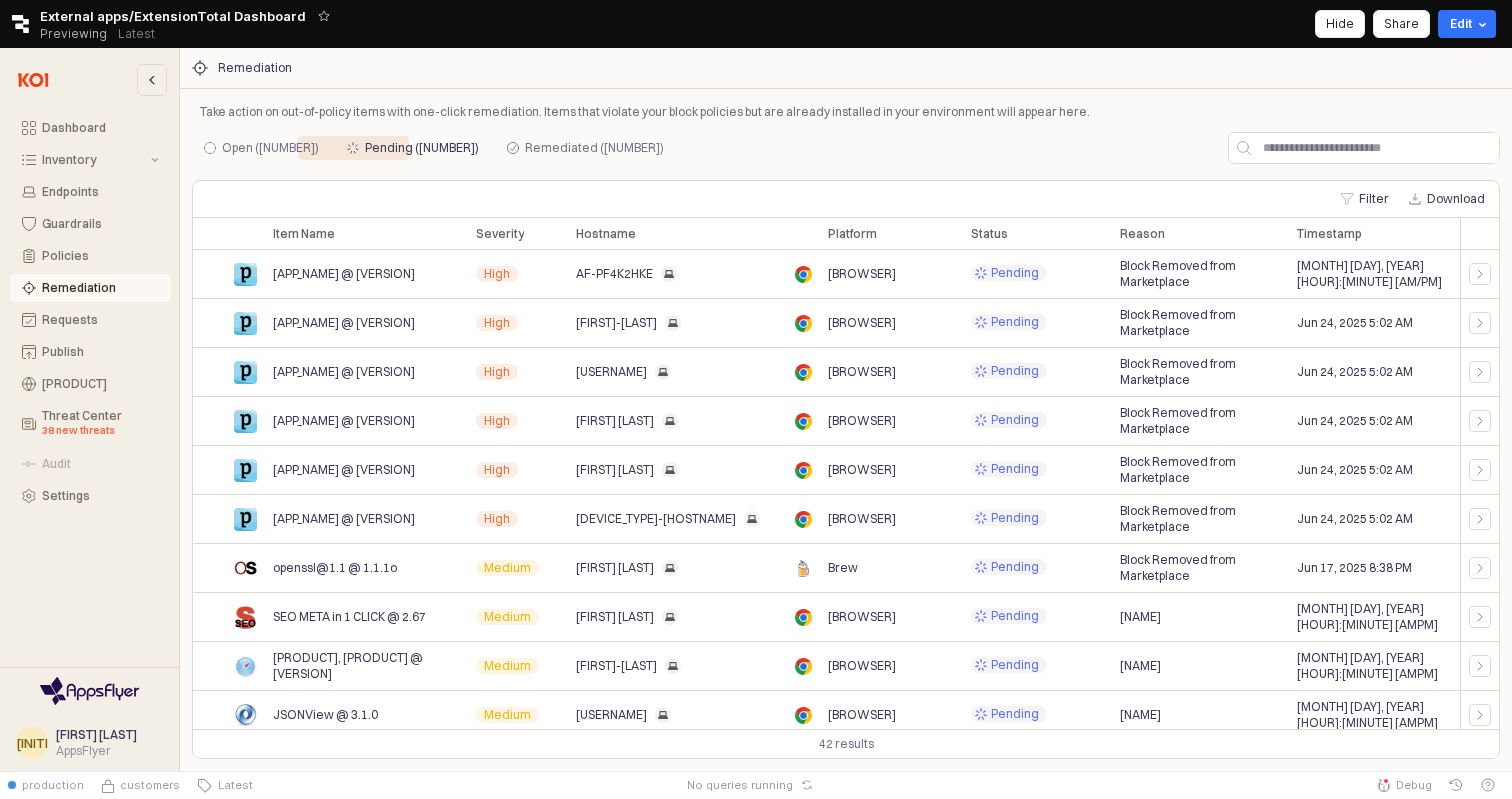 click on "Open (211) Pending (42) Remediated (706)" at bounding box center [706, 148] 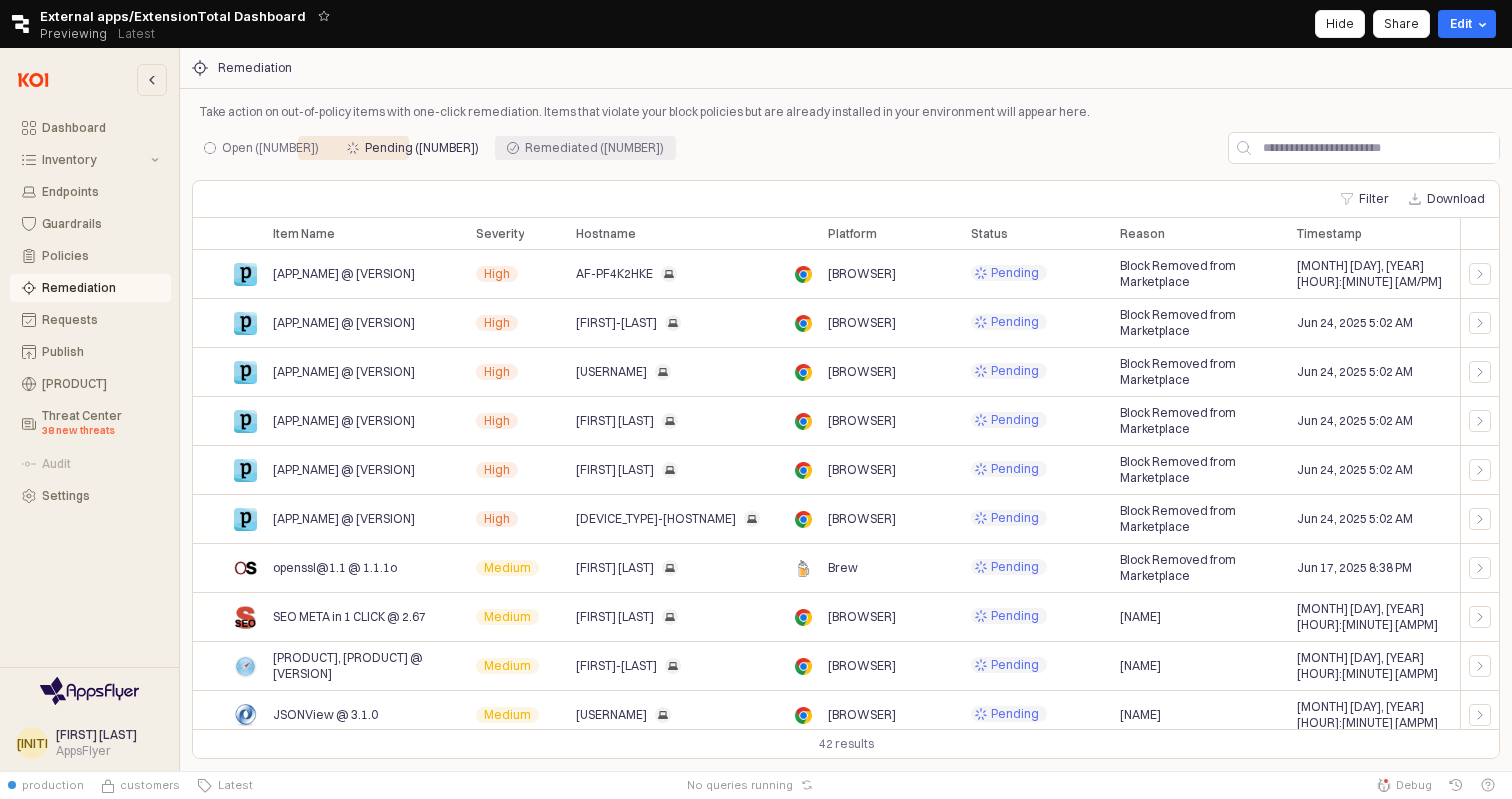 click on "Remediated ([NUMBER])" at bounding box center [594, 148] 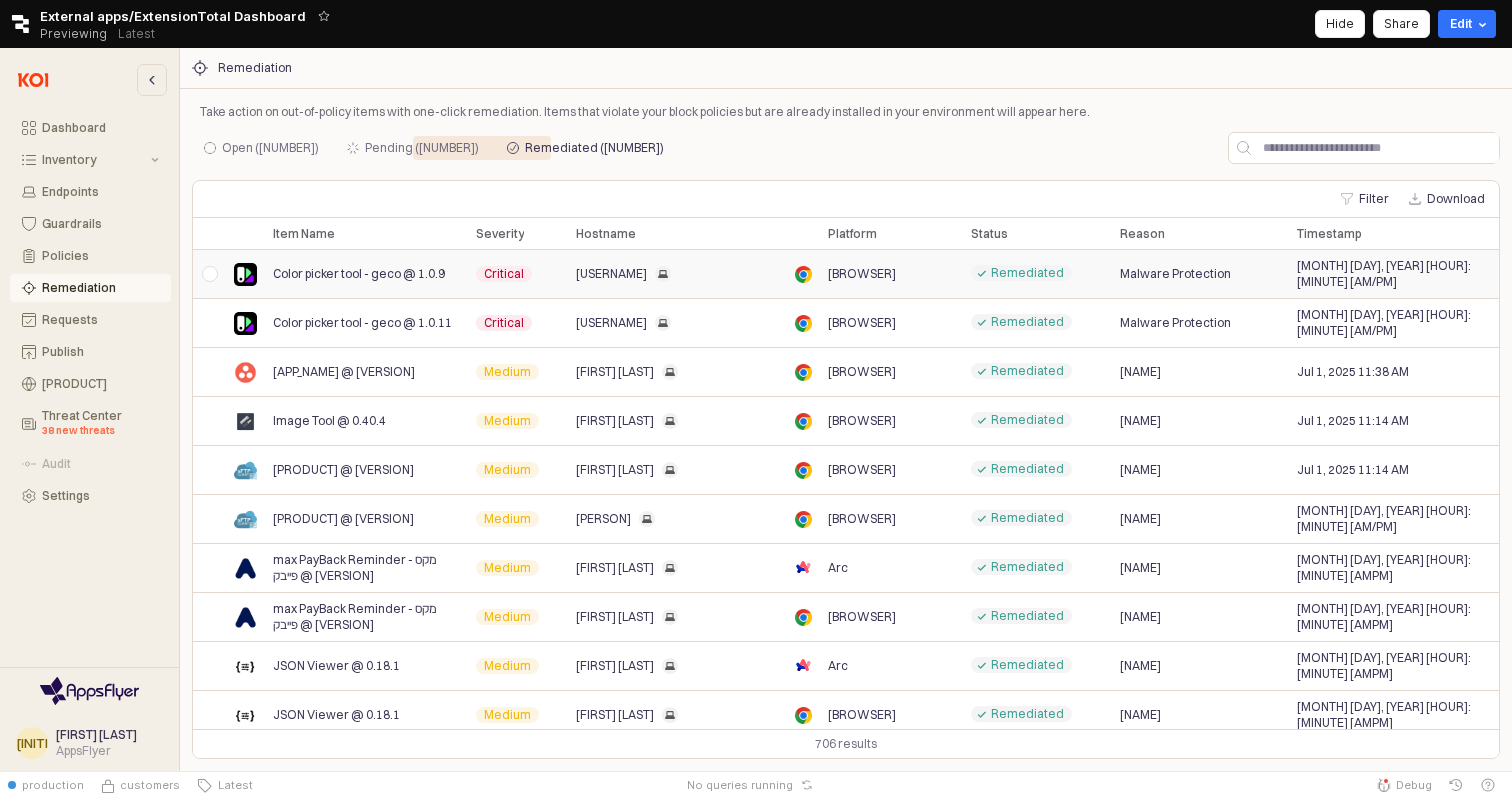 click on "Remediated" at bounding box center [1037, 274] 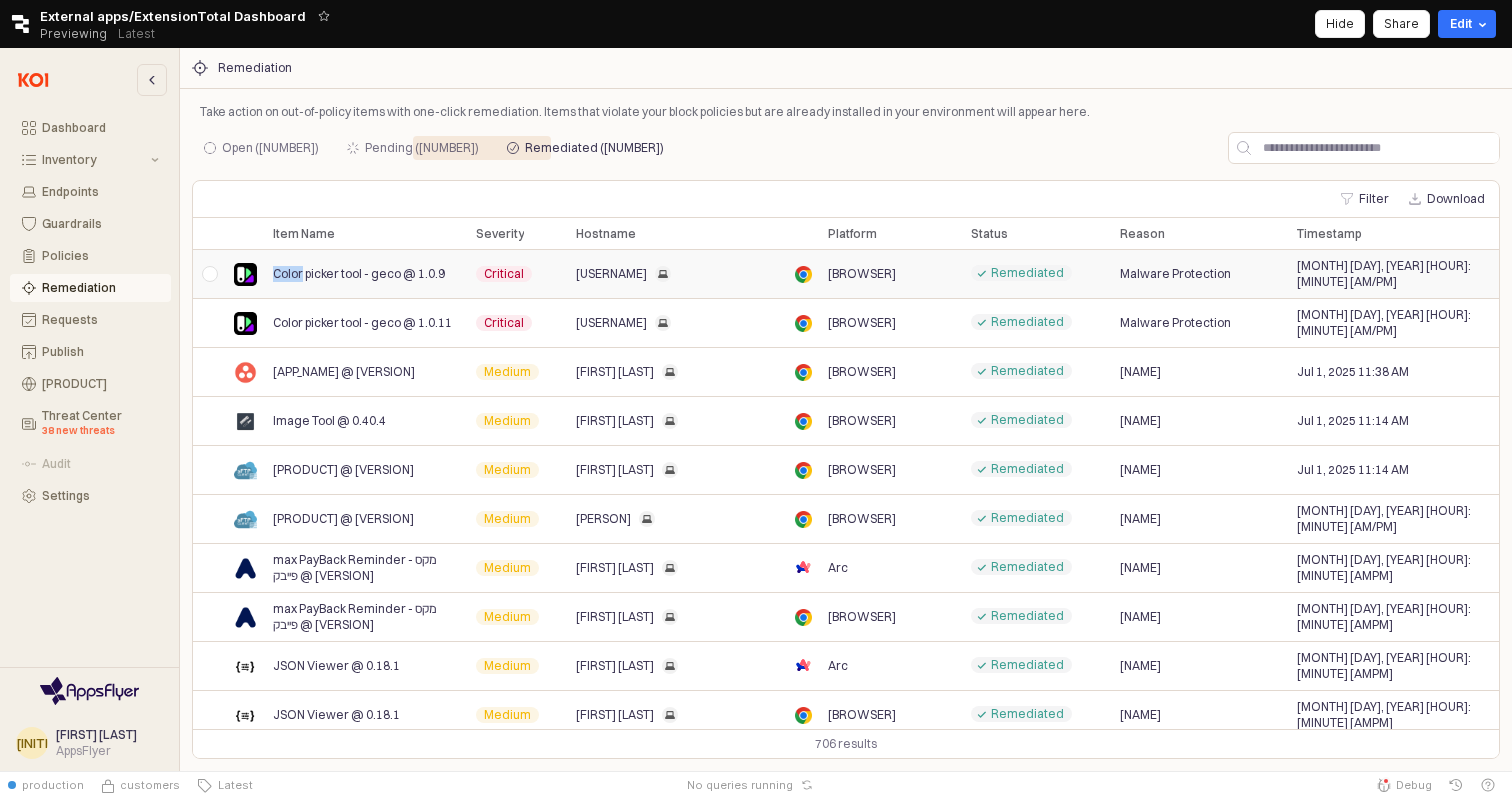 click on "Color picker tool - geco @ 1.0.9" at bounding box center (359, 274) 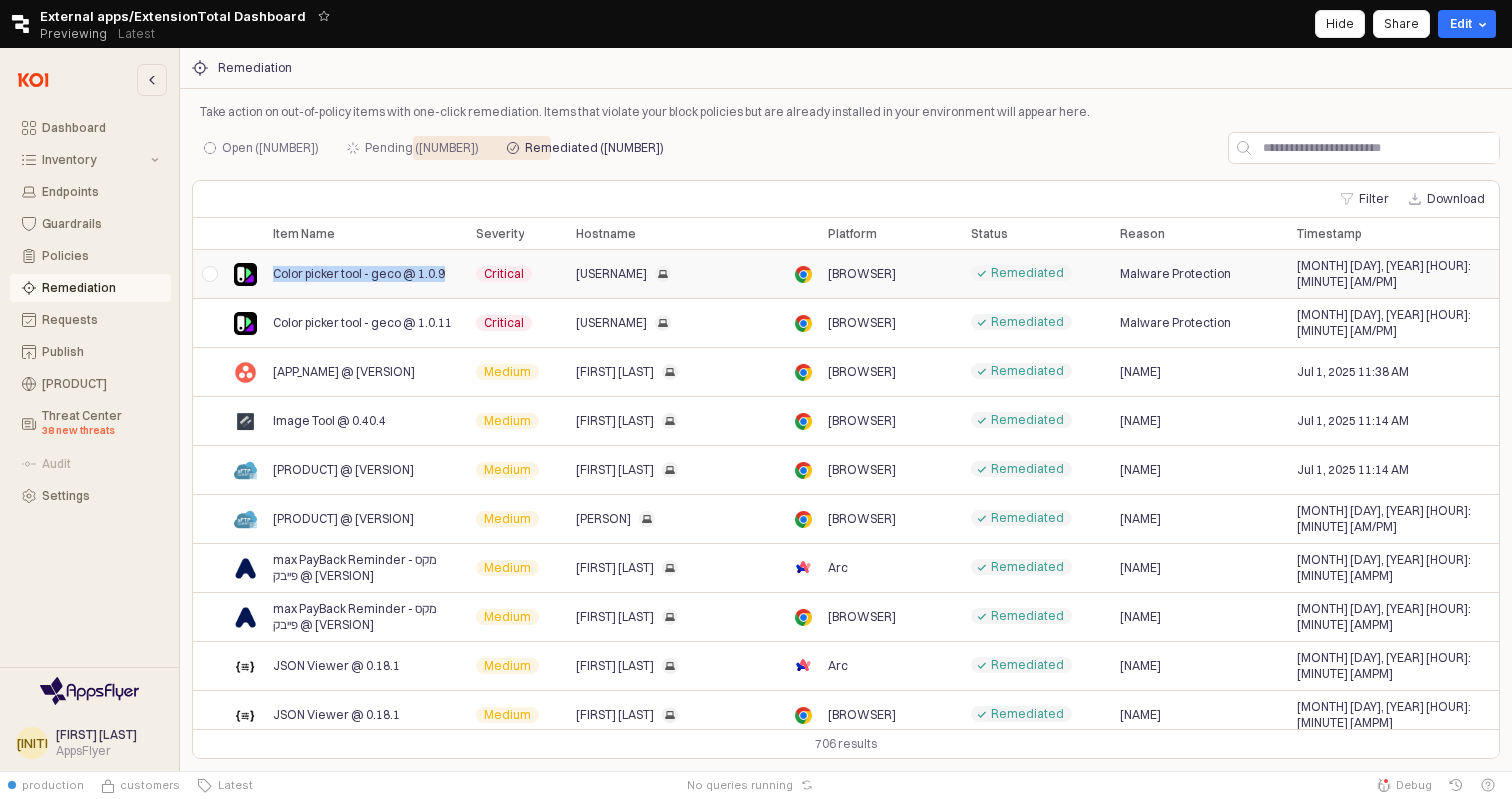 click on "Color picker tool - geco @ 1.0.9" at bounding box center [359, 274] 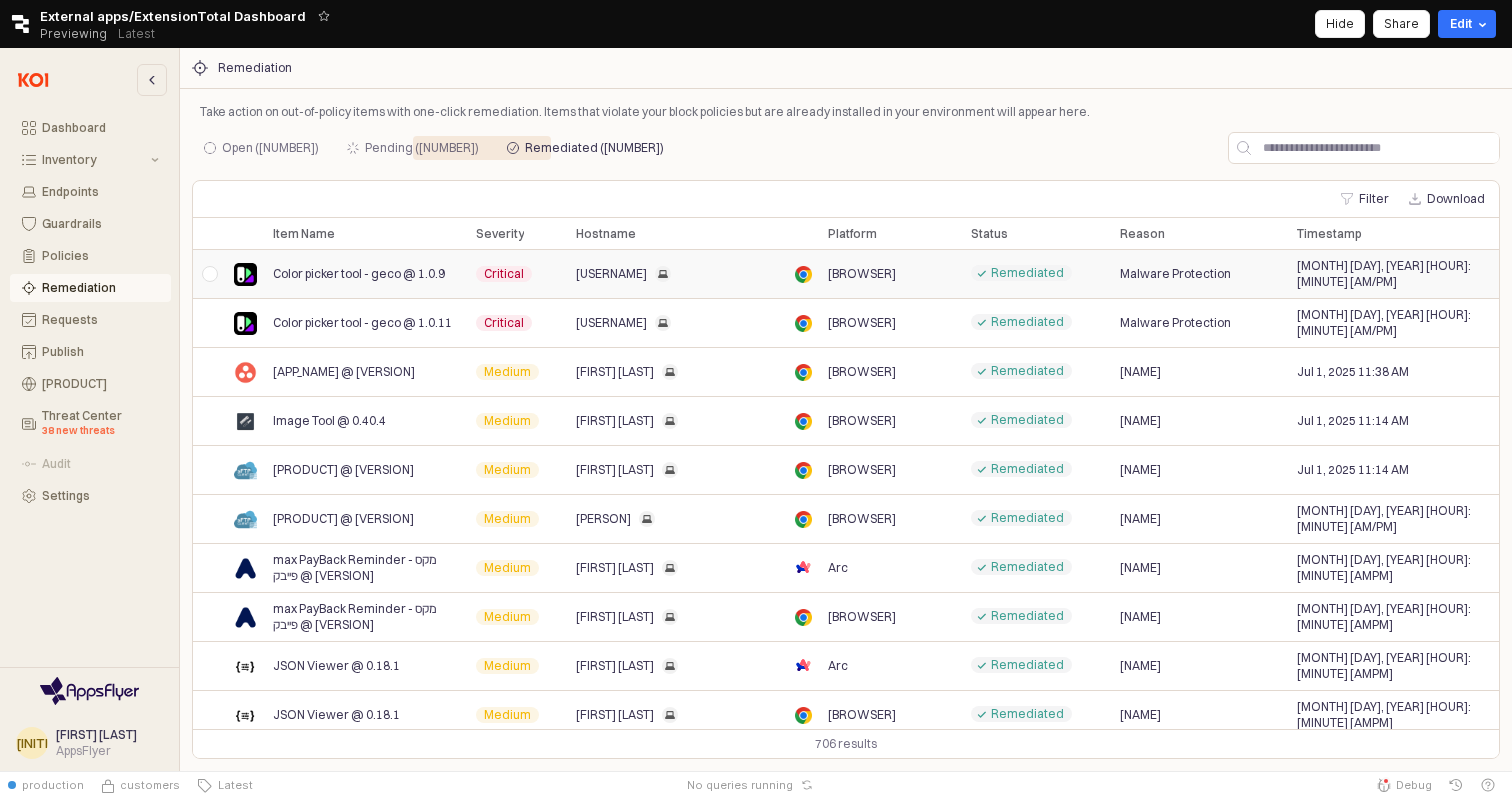 click on "[USERNAME]" at bounding box center [611, 274] 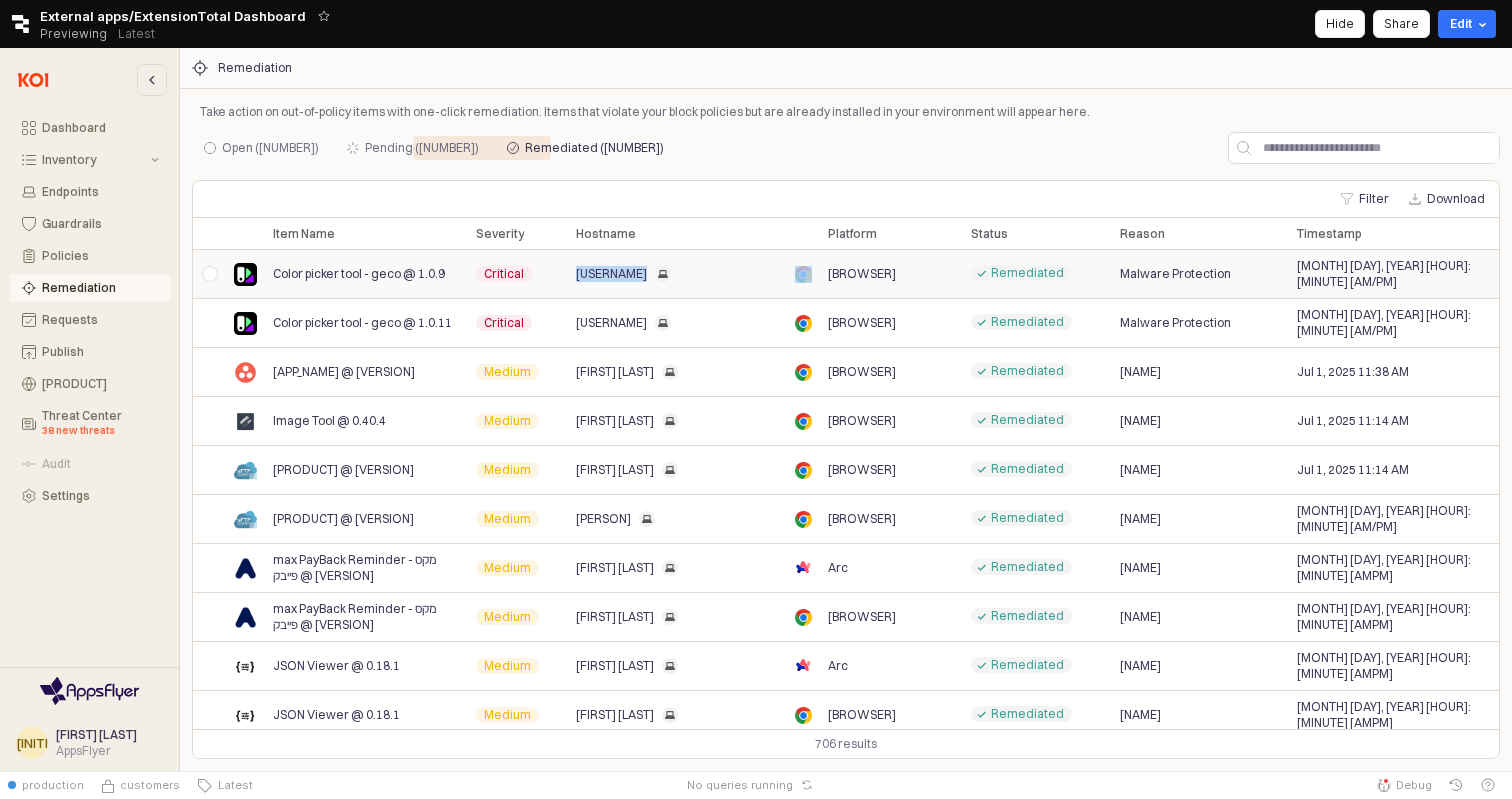 click on "[USERNAME]" at bounding box center [611, 274] 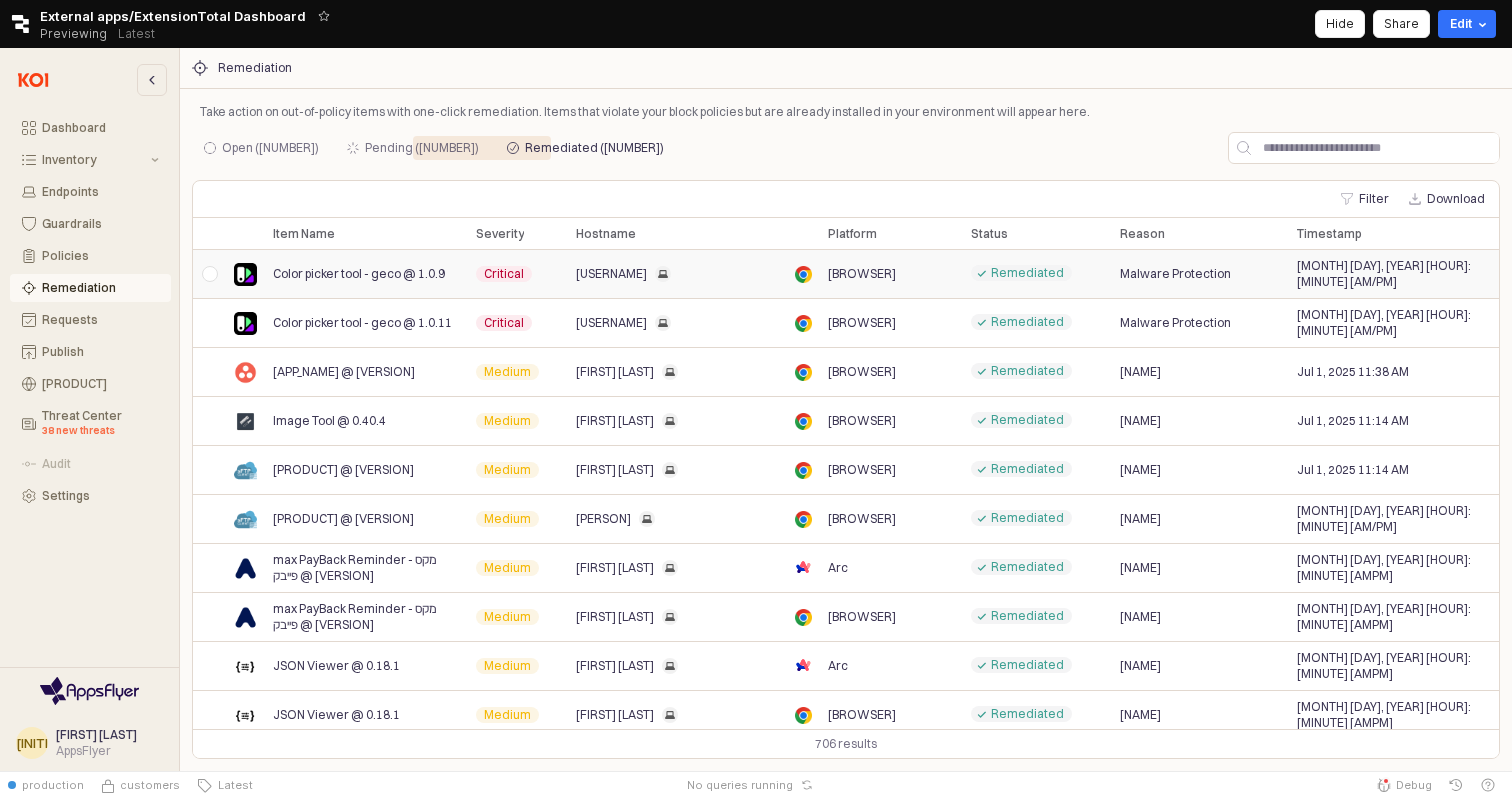 click on "Malware Protection" at bounding box center [1200, 274] 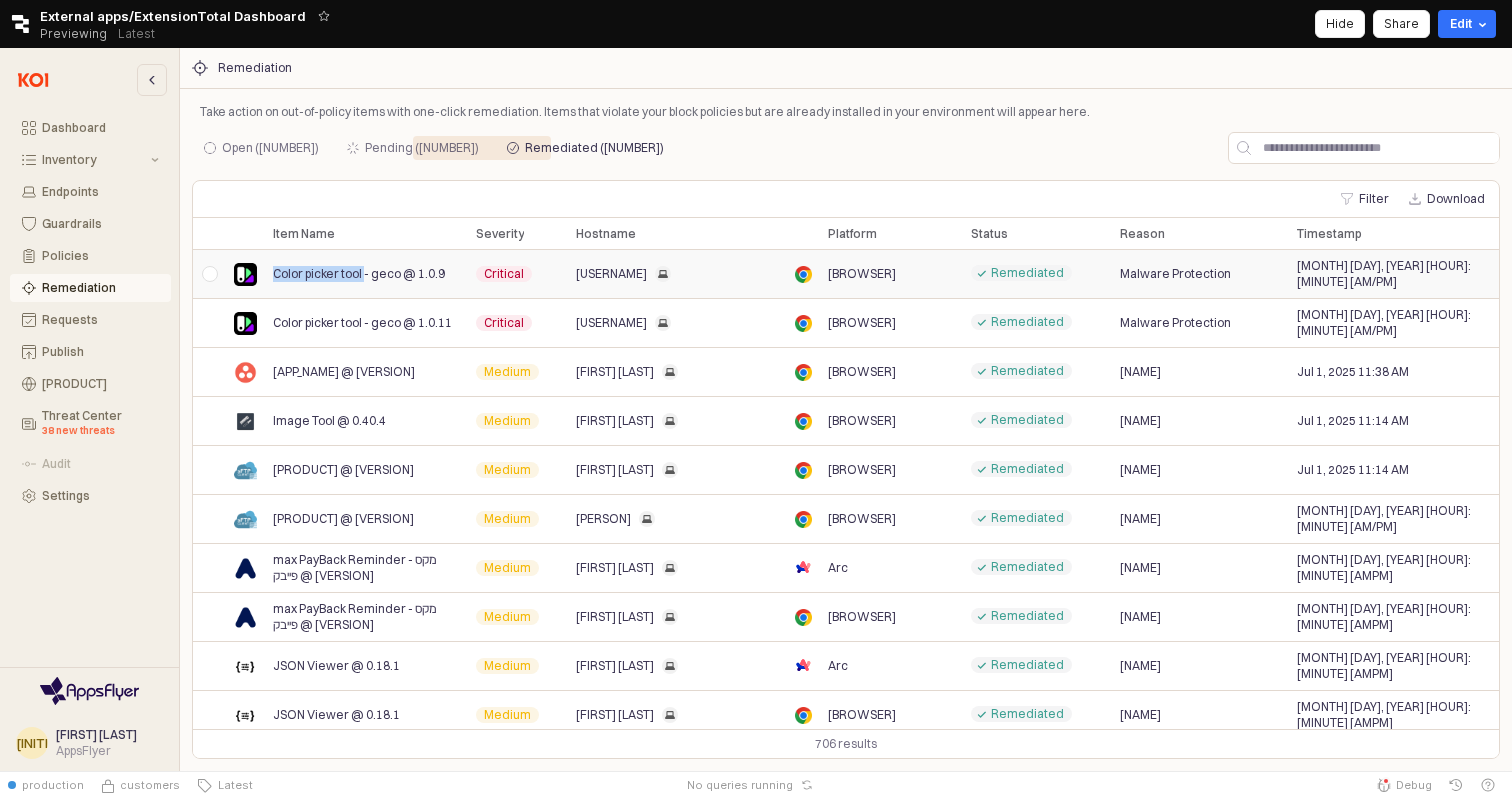 drag, startPoint x: 274, startPoint y: 276, endPoint x: 362, endPoint y: 278, distance: 88.02273 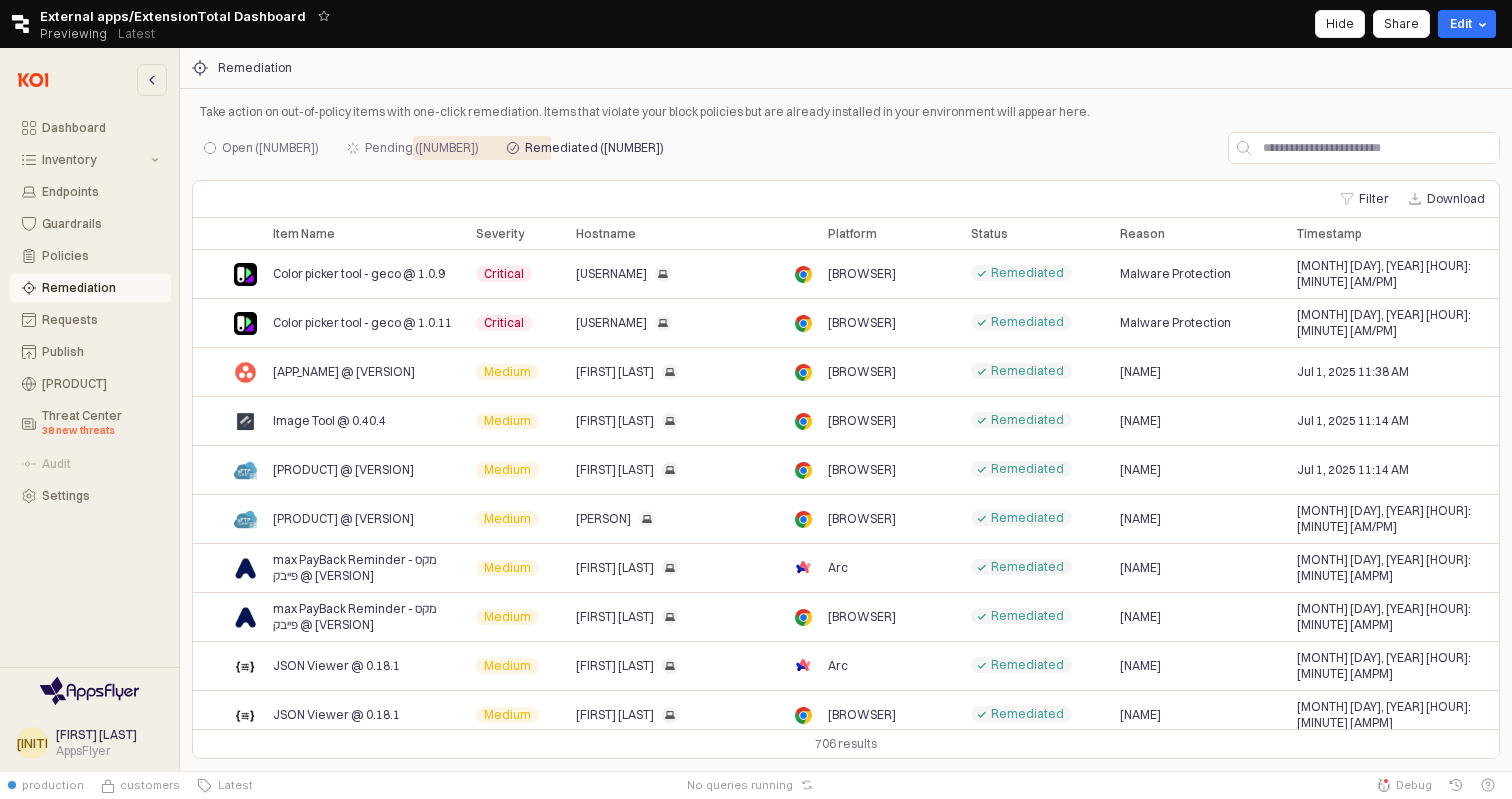 click on "Filter Download" at bounding box center (846, 199) 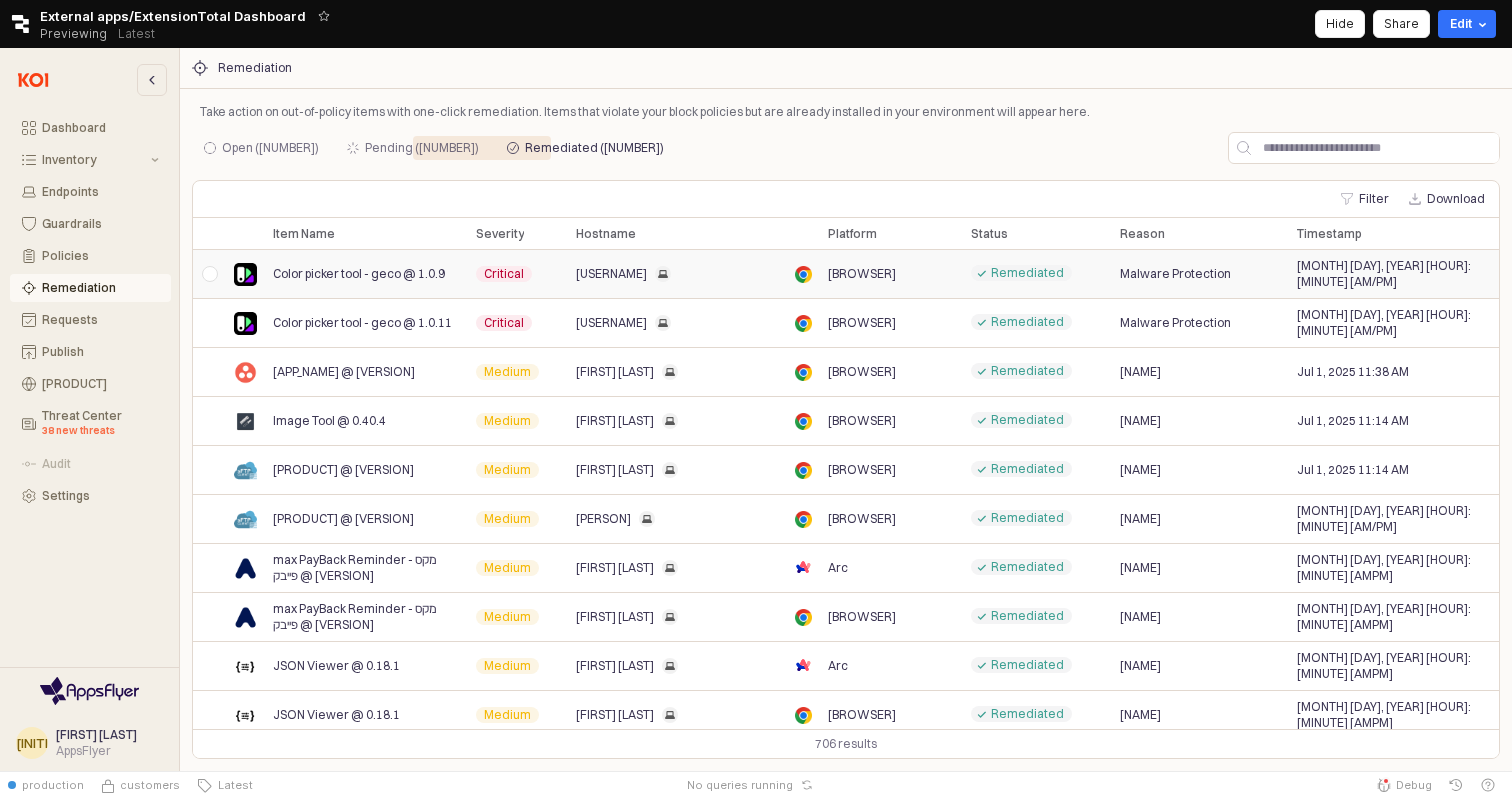 click on "Color picker tool - geco @ 1.0.9" at bounding box center [359, 274] 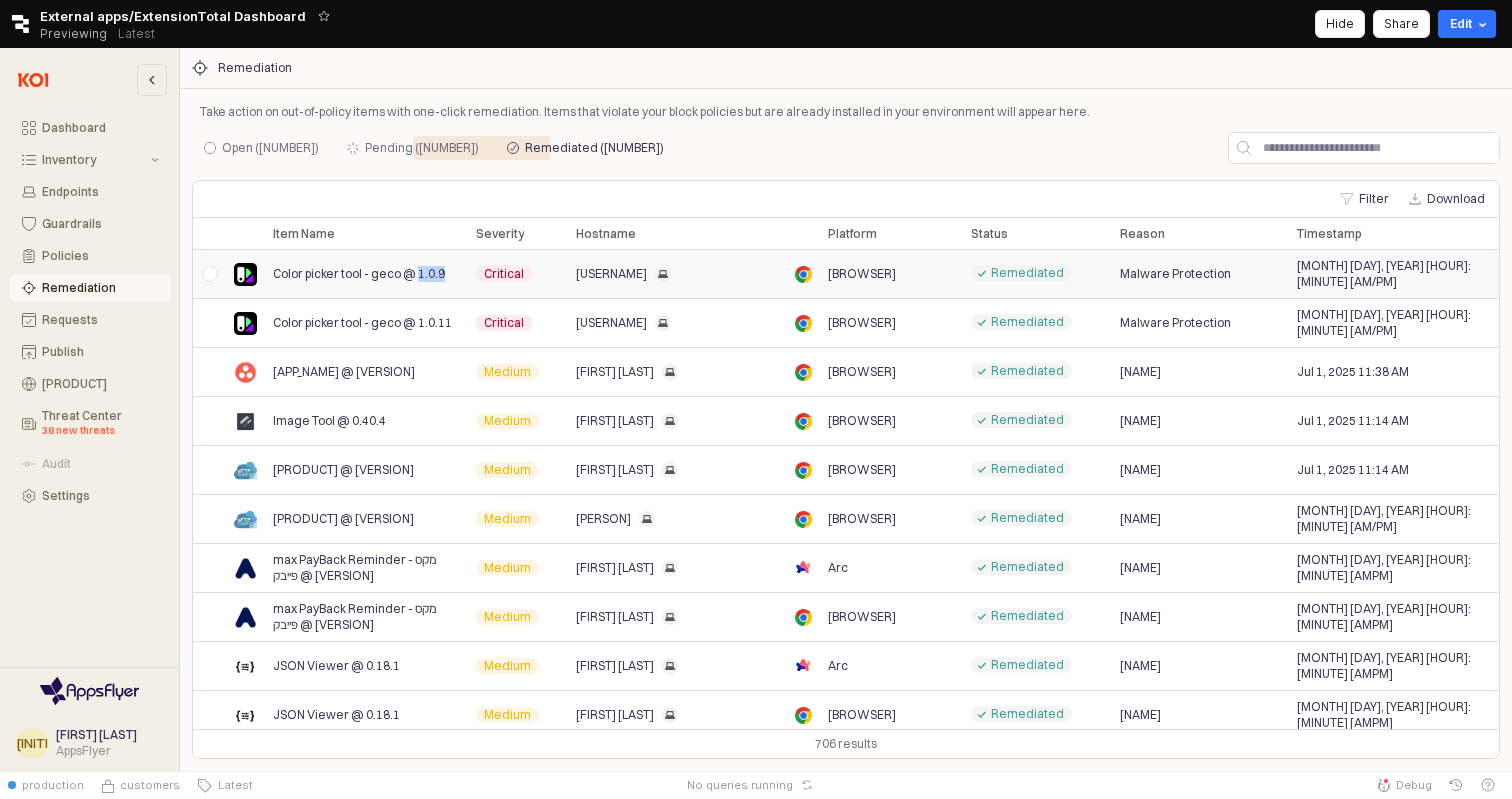 click on "Color picker tool - geco @ 1.0.9" at bounding box center (359, 274) 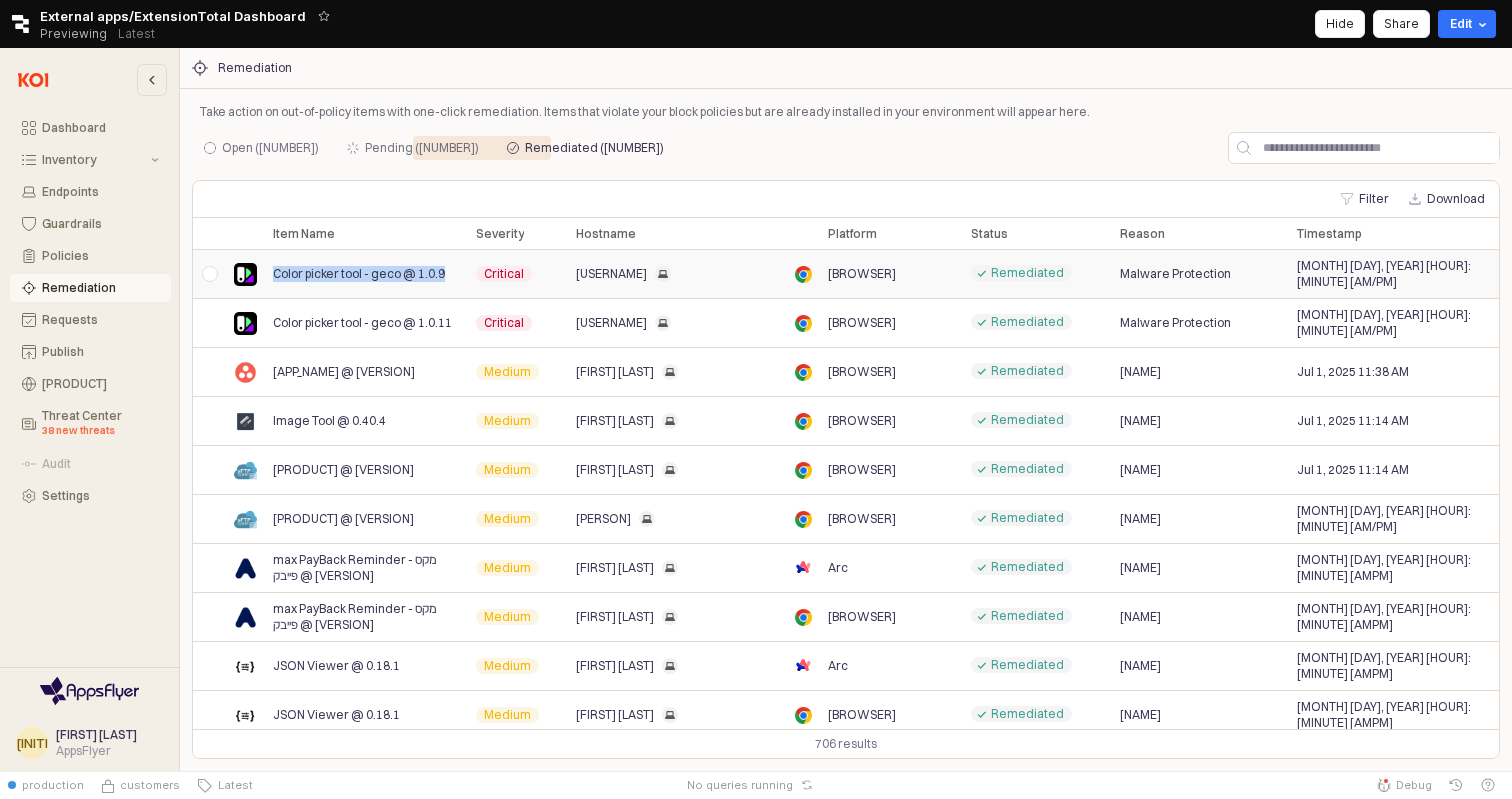click on "Color picker tool - geco @ 1.0.9" at bounding box center [359, 274] 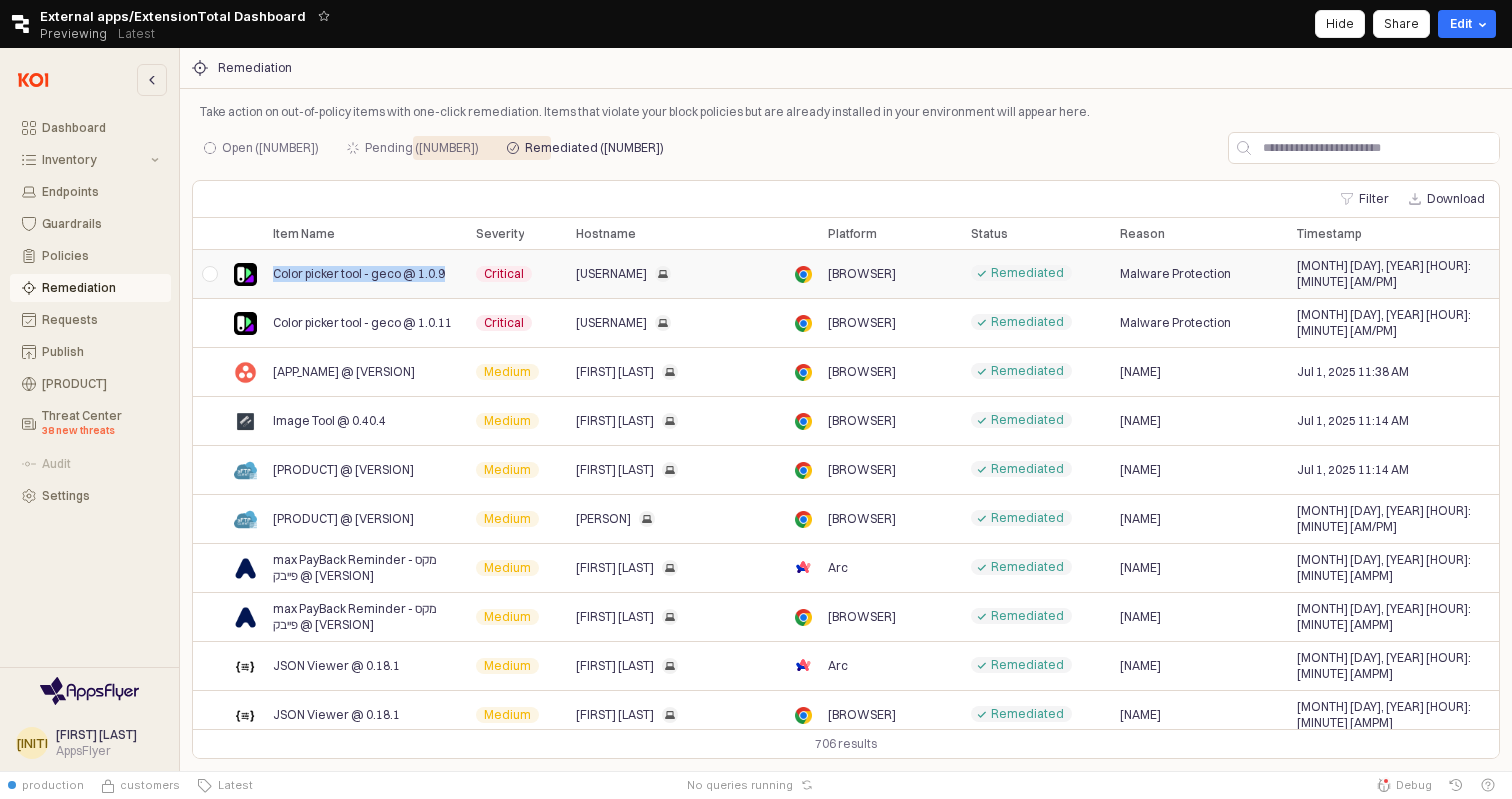 click on "Color picker tool - geco @ 1.0.9" at bounding box center [359, 274] 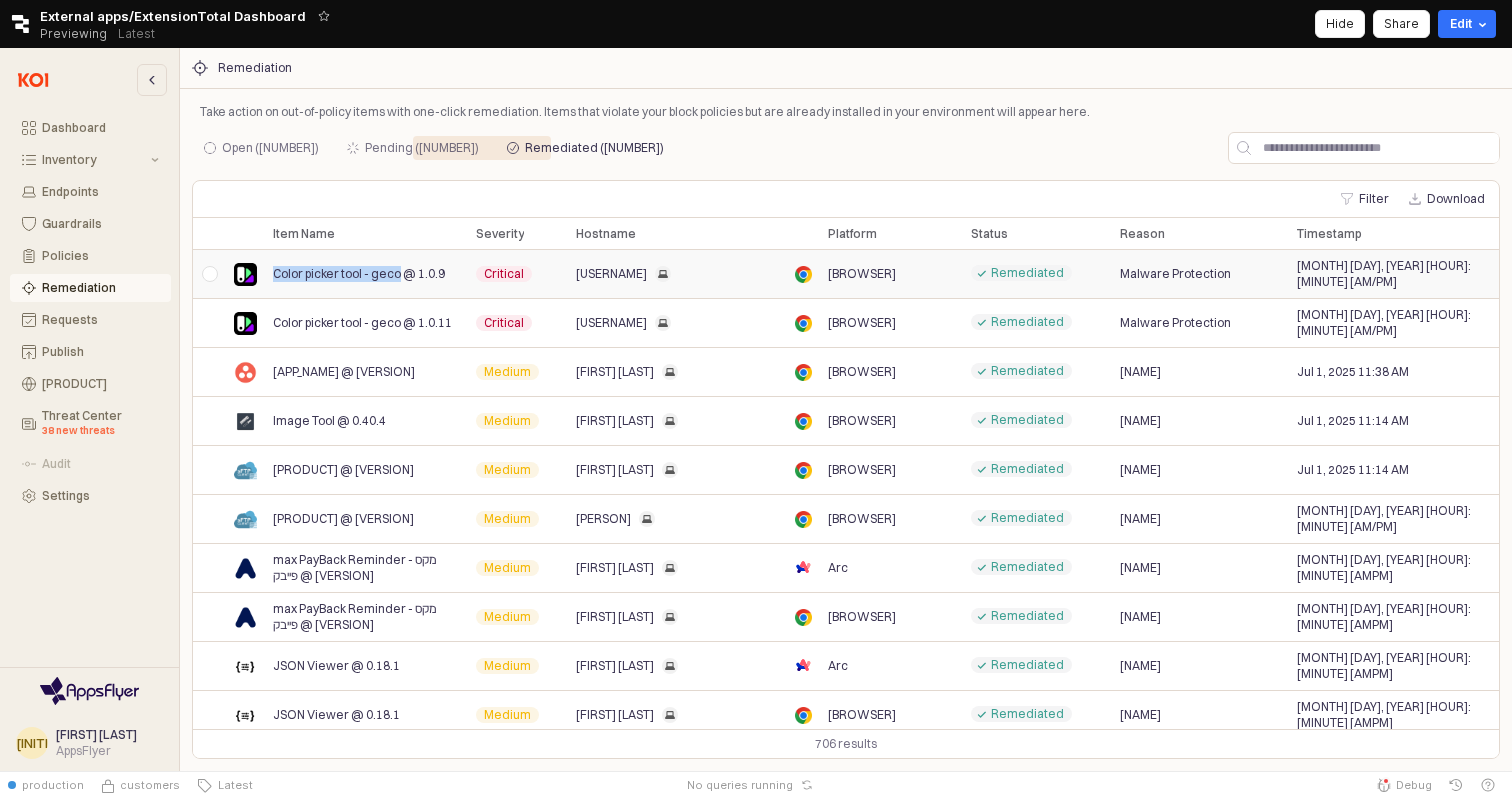 drag, startPoint x: 398, startPoint y: 271, endPoint x: 271, endPoint y: 271, distance: 127 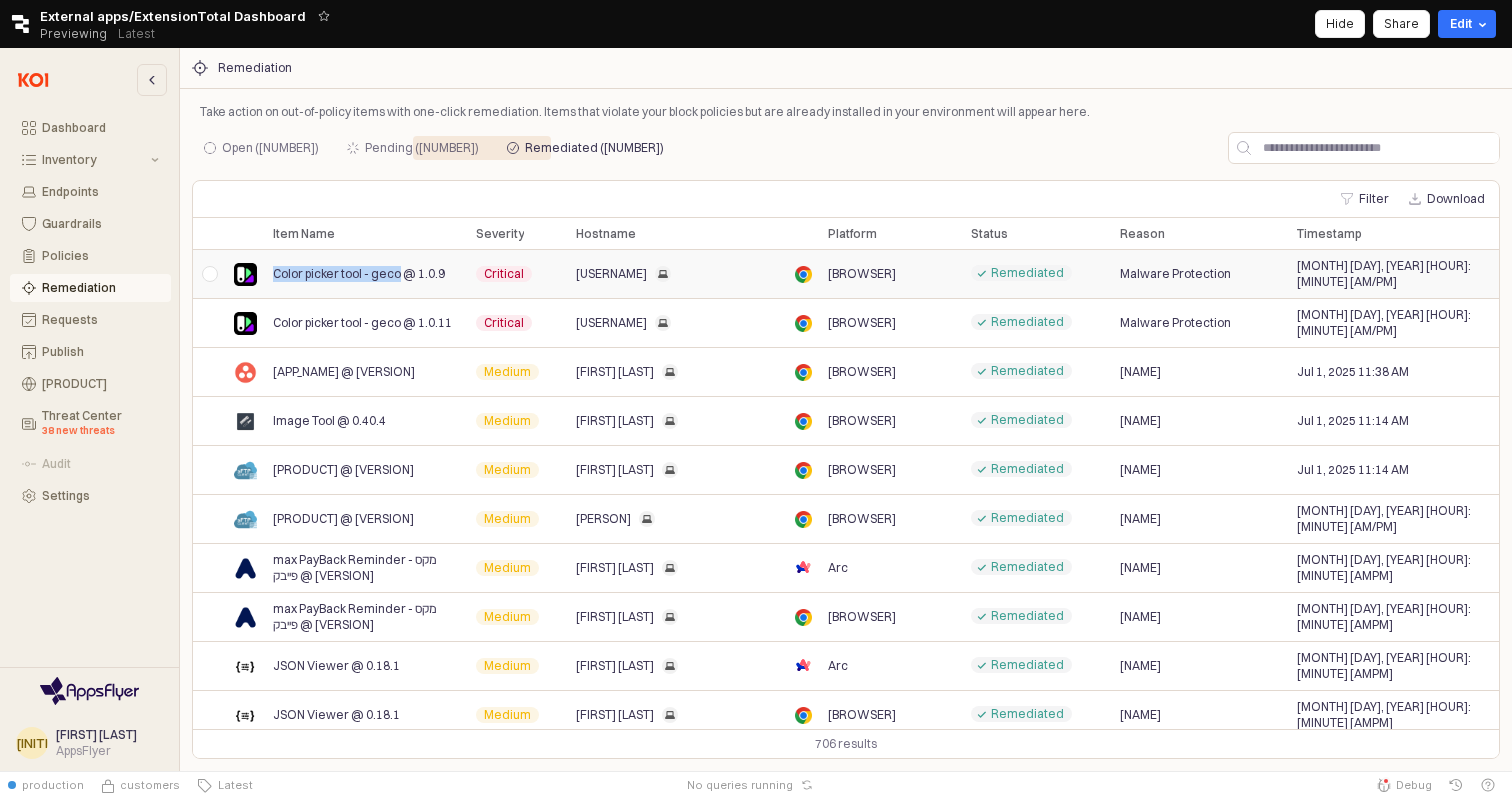 copy on "Color picker tool - [APP_NAME]" 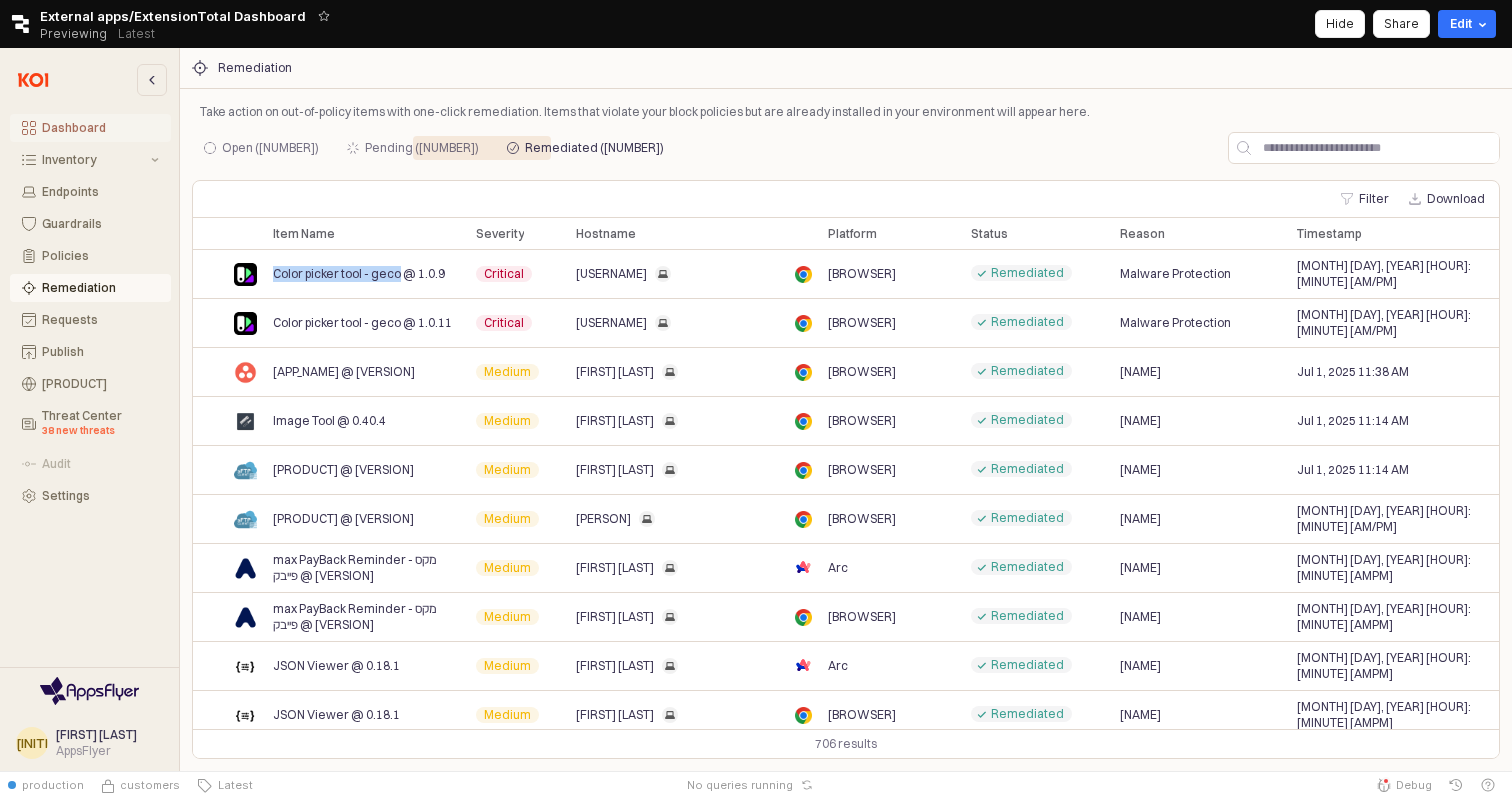 click on "Dashboard" at bounding box center (100, 128) 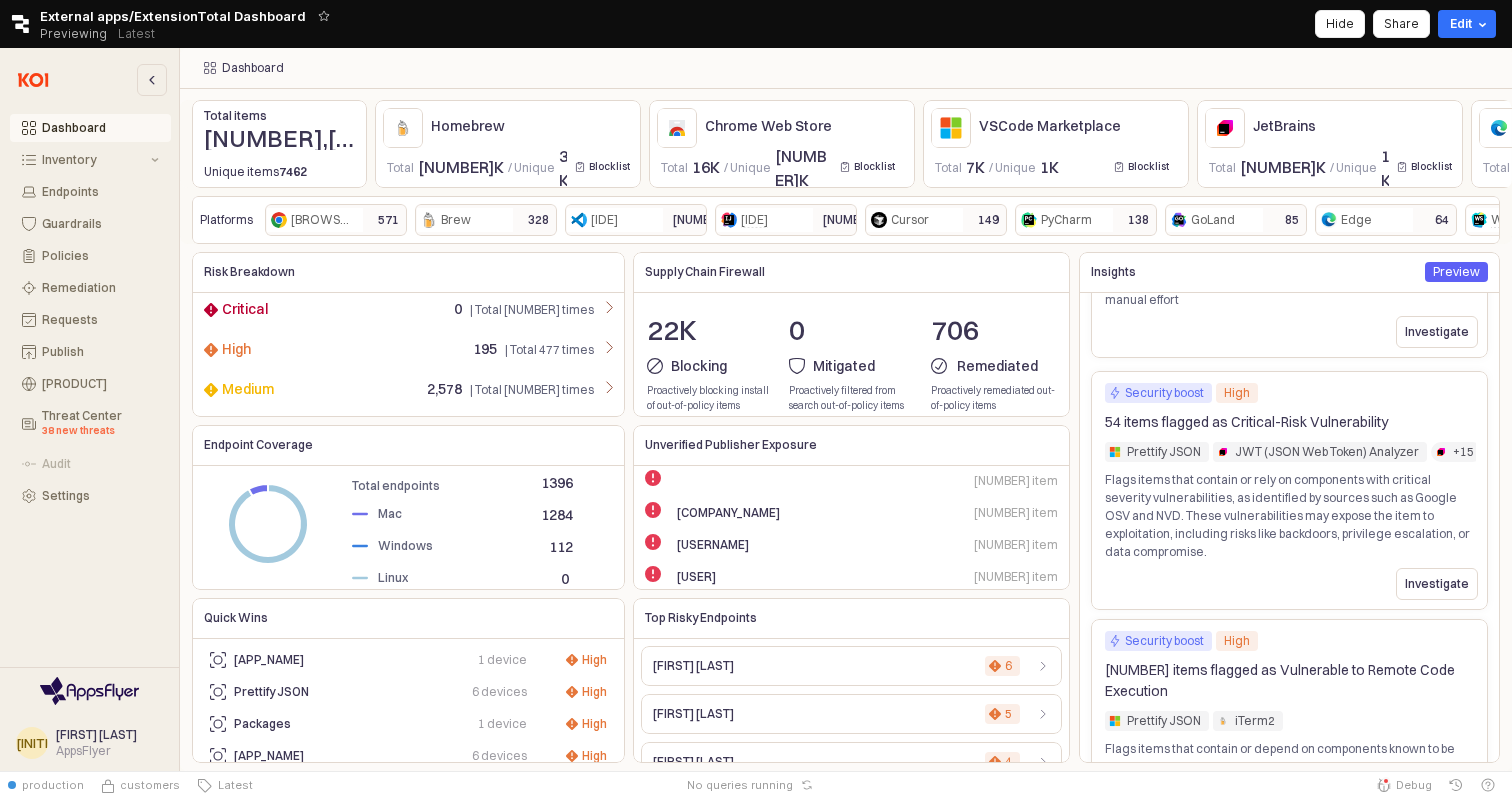 scroll, scrollTop: 152, scrollLeft: 0, axis: vertical 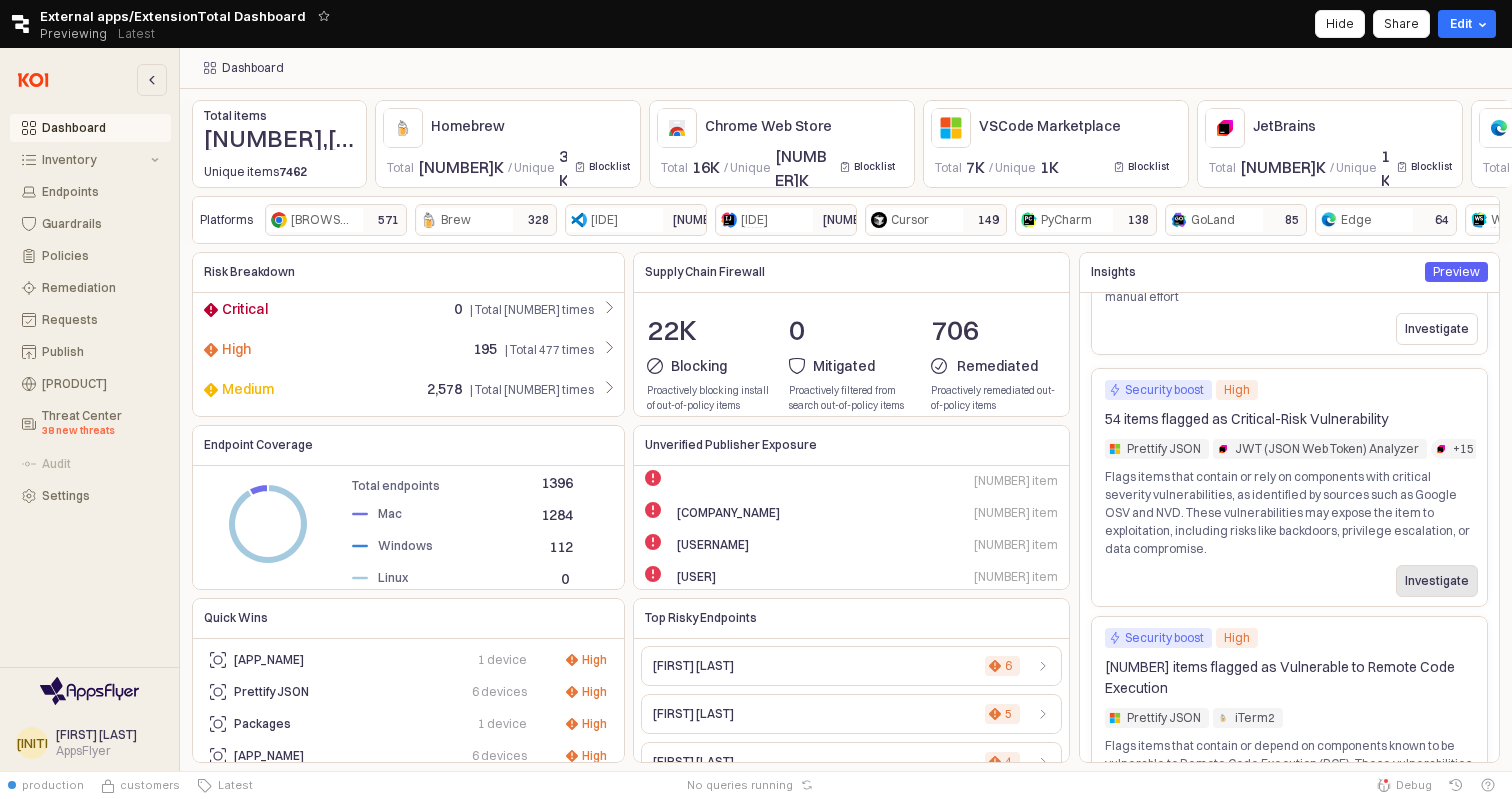 click on "Investigate" at bounding box center (1437, 581) 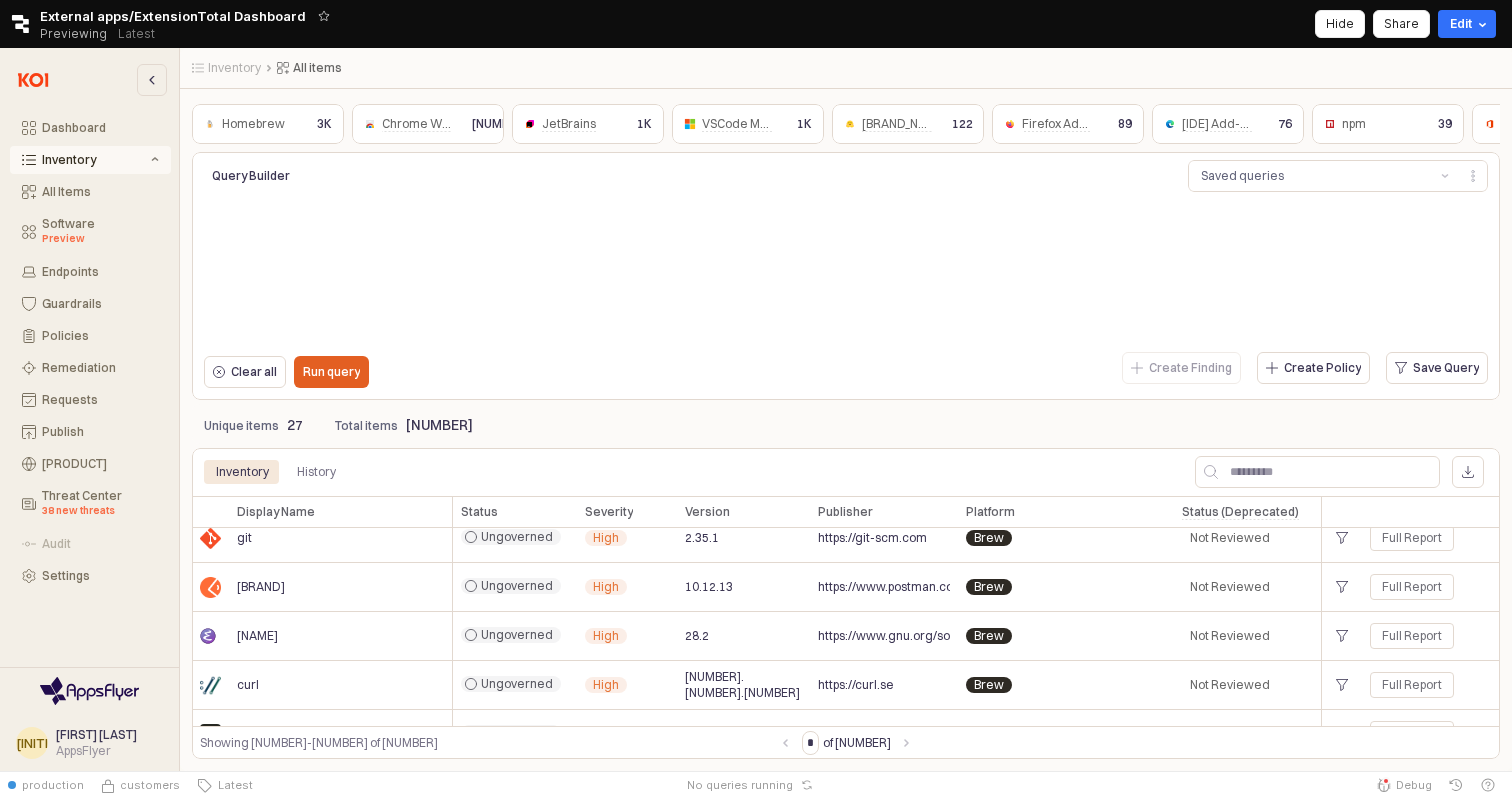 scroll, scrollTop: 0, scrollLeft: 0, axis: both 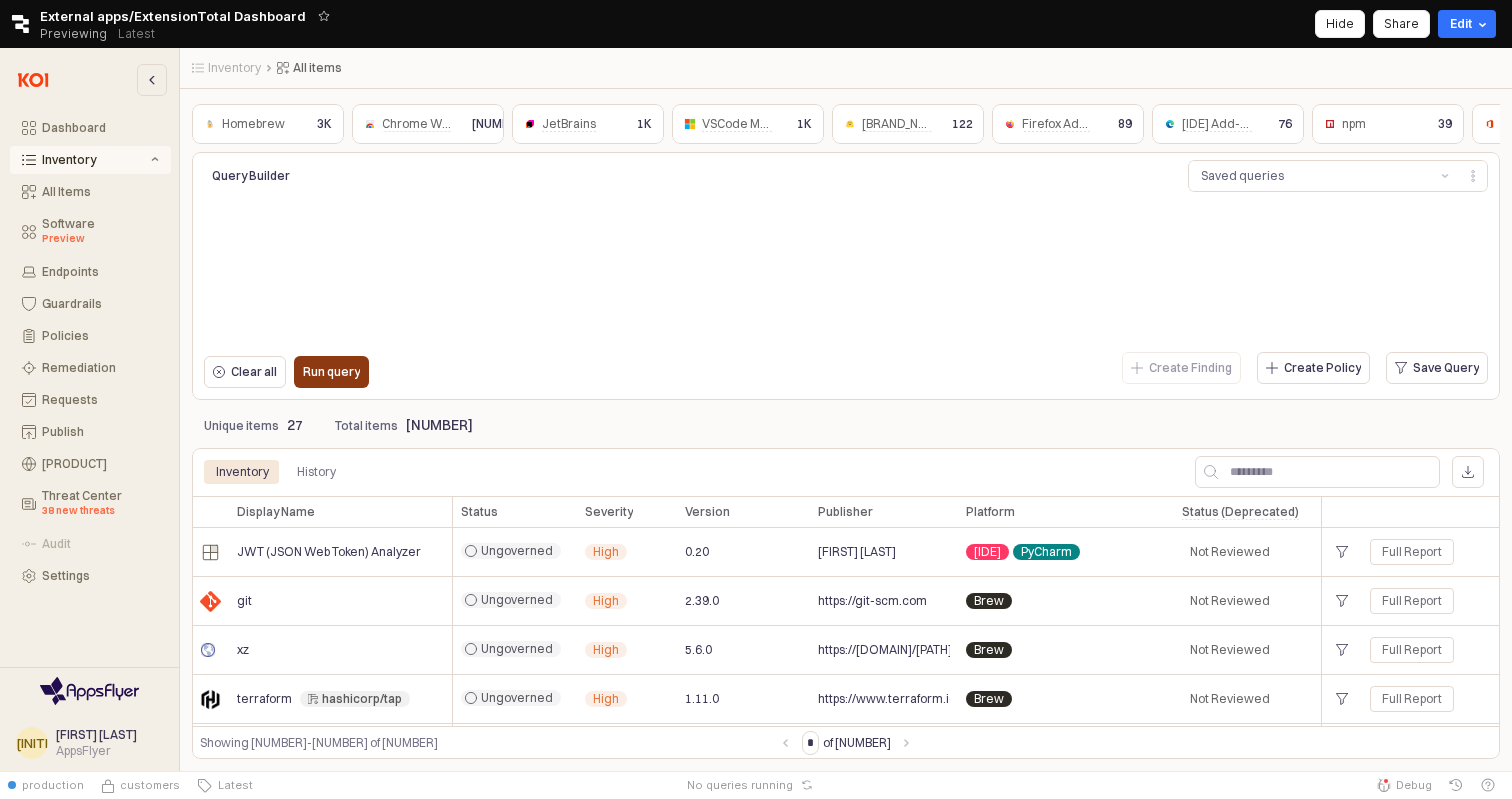 click on "Run query" at bounding box center [331, 372] 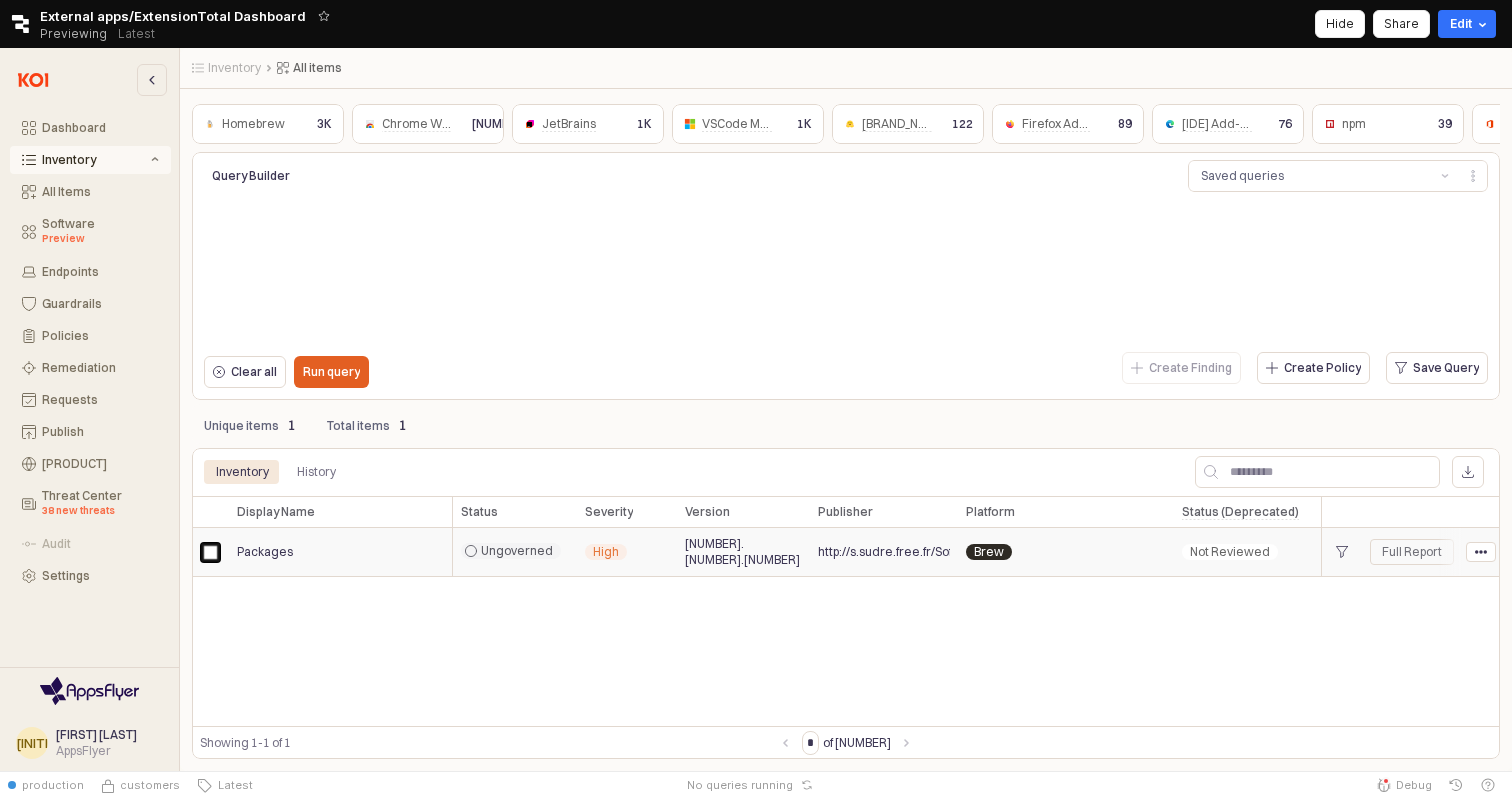 click on "http://s.sudre.free.fr/Software/Packages/about.html" at bounding box center [743, 552] 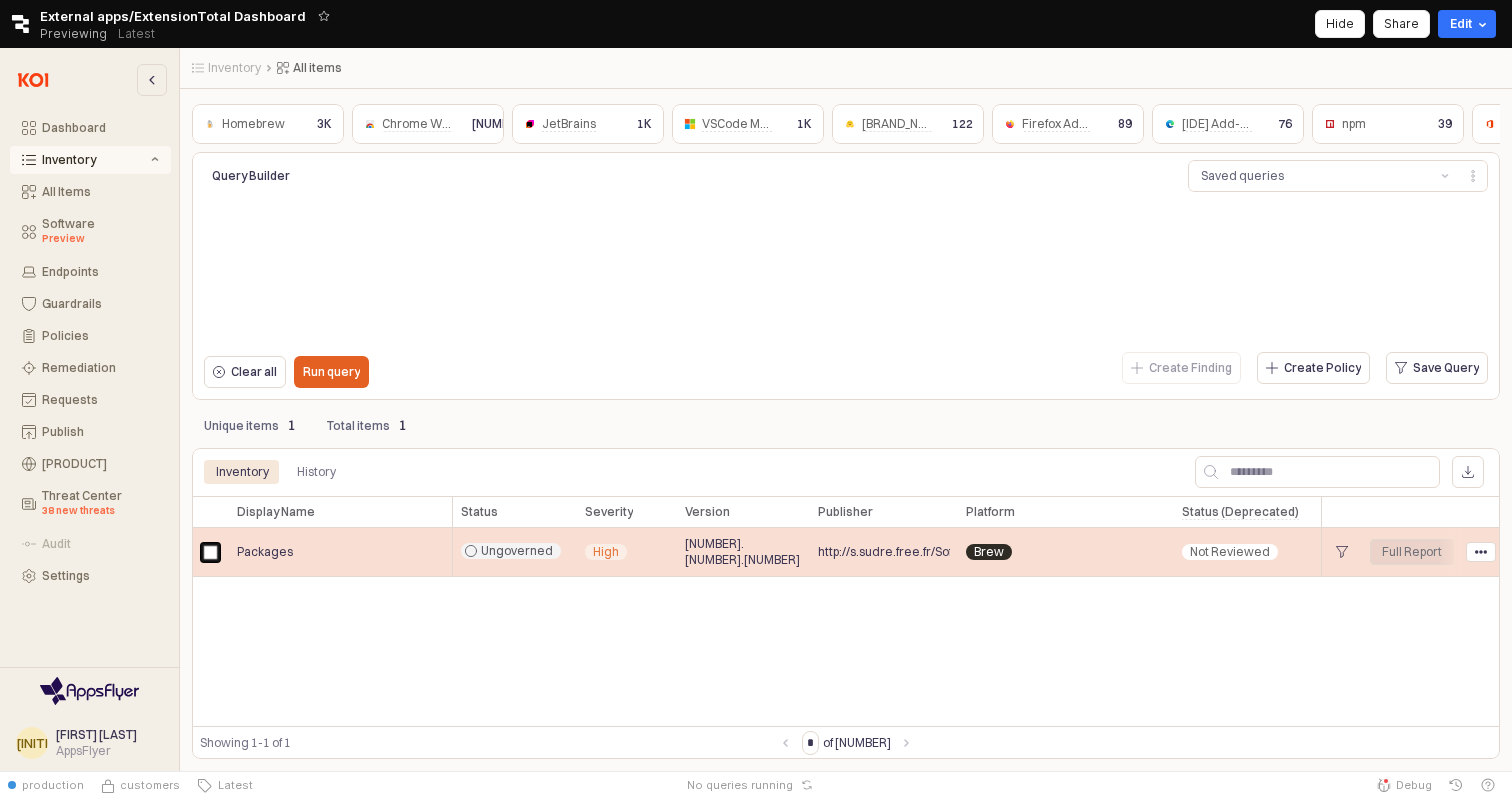 click on "Full Report" at bounding box center [1412, 552] 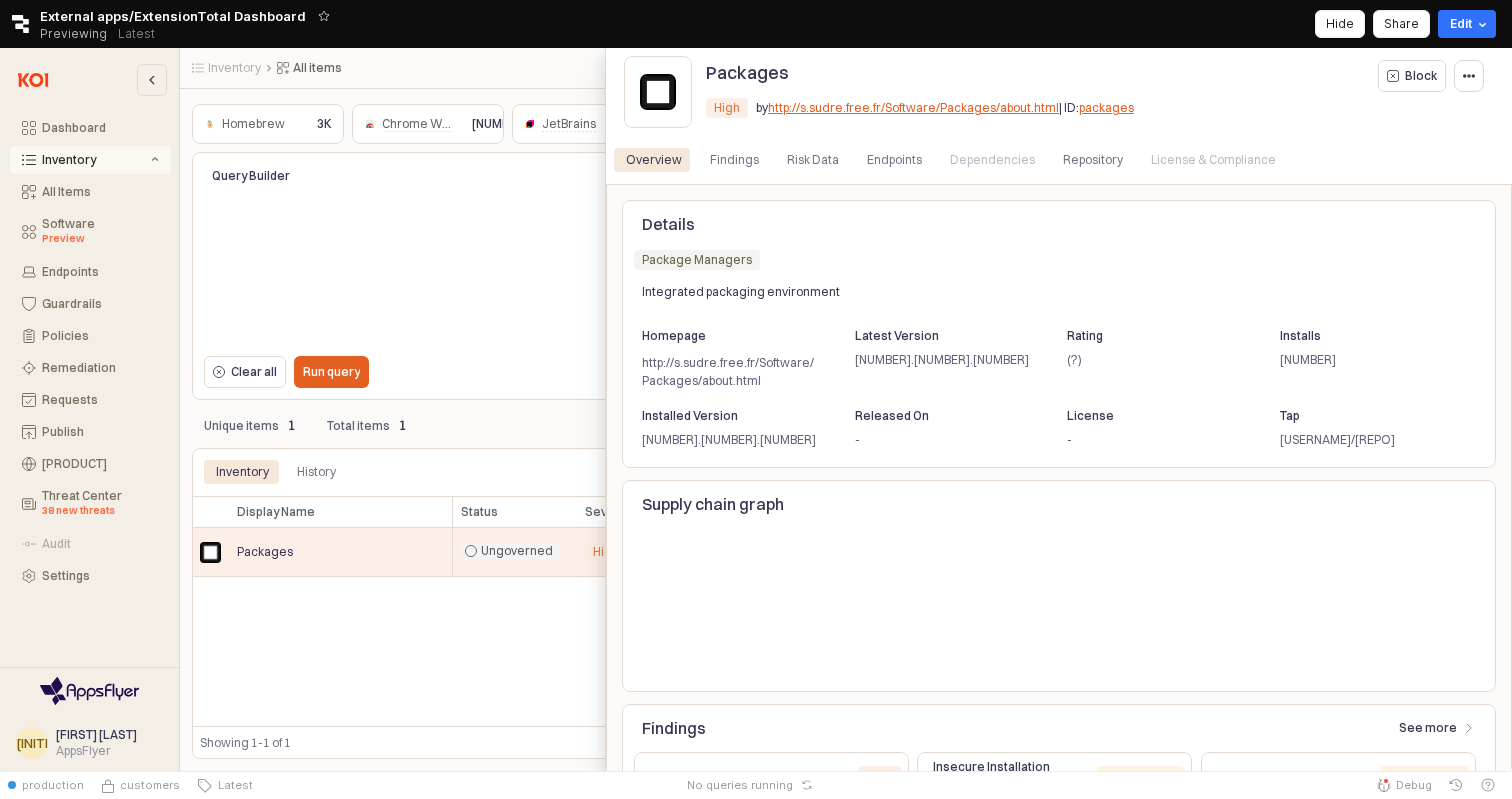 scroll, scrollTop: 44, scrollLeft: 0, axis: vertical 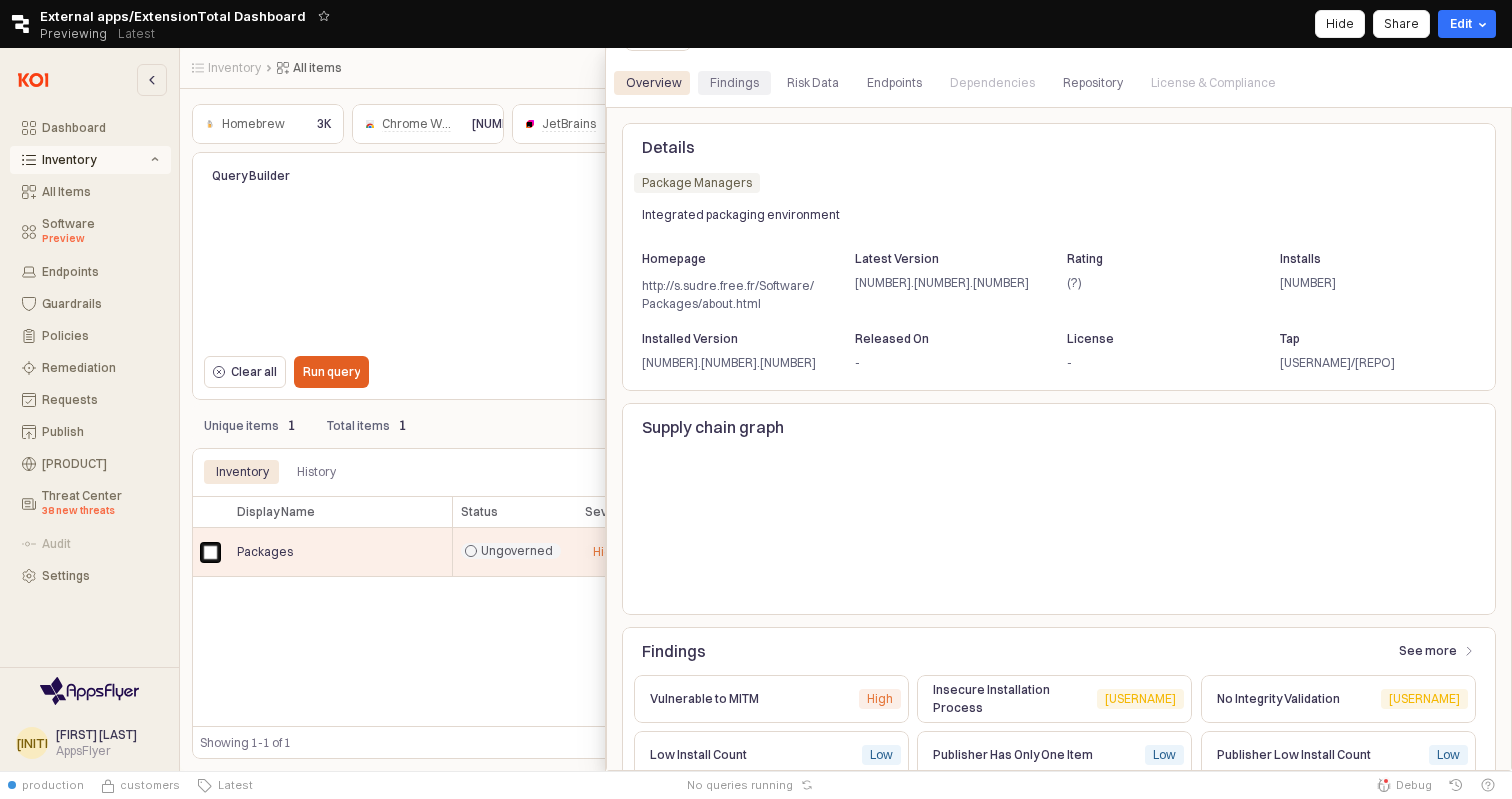 click on "Findings" at bounding box center [734, 83] 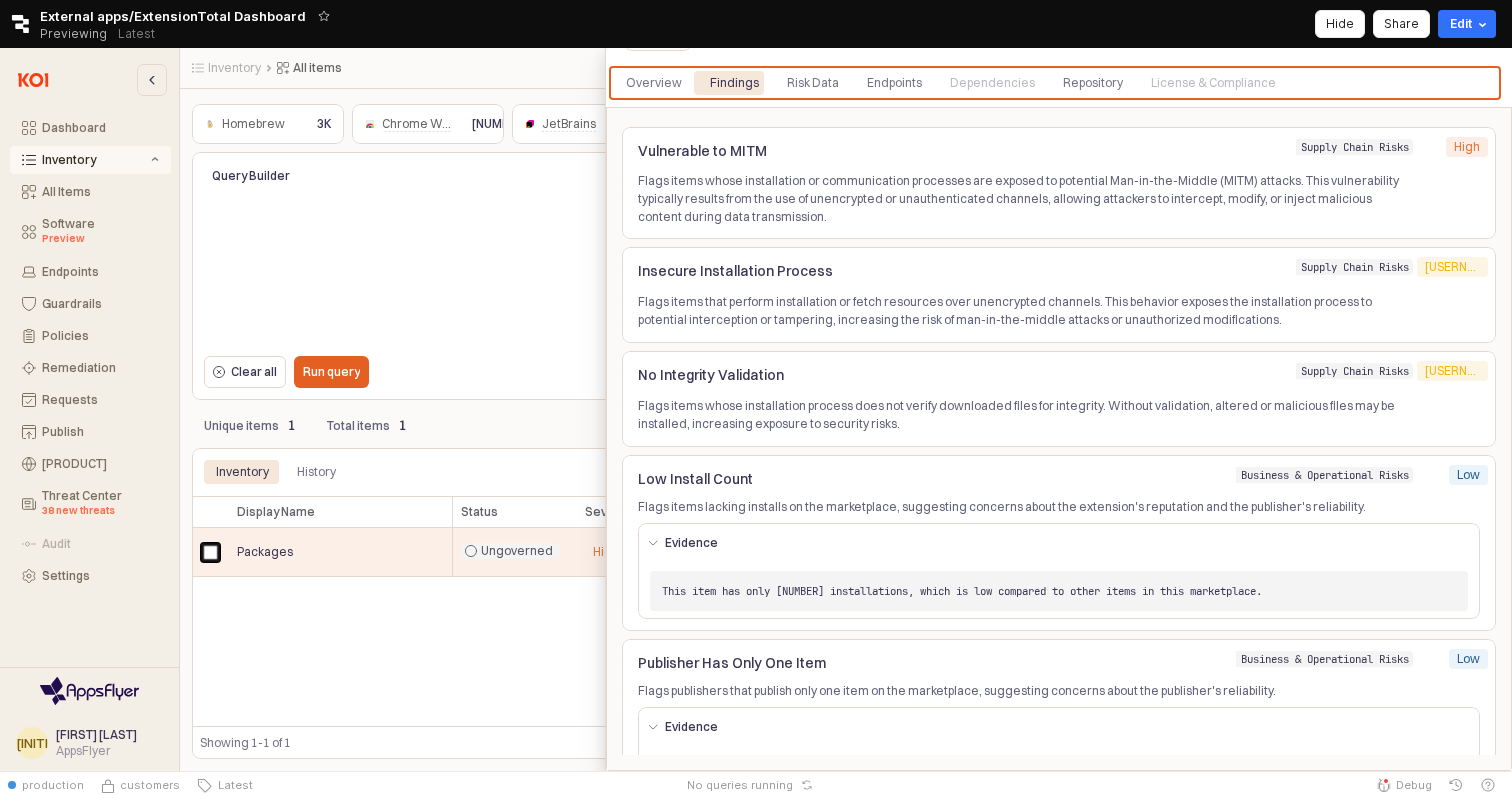 click at bounding box center [756, 409] 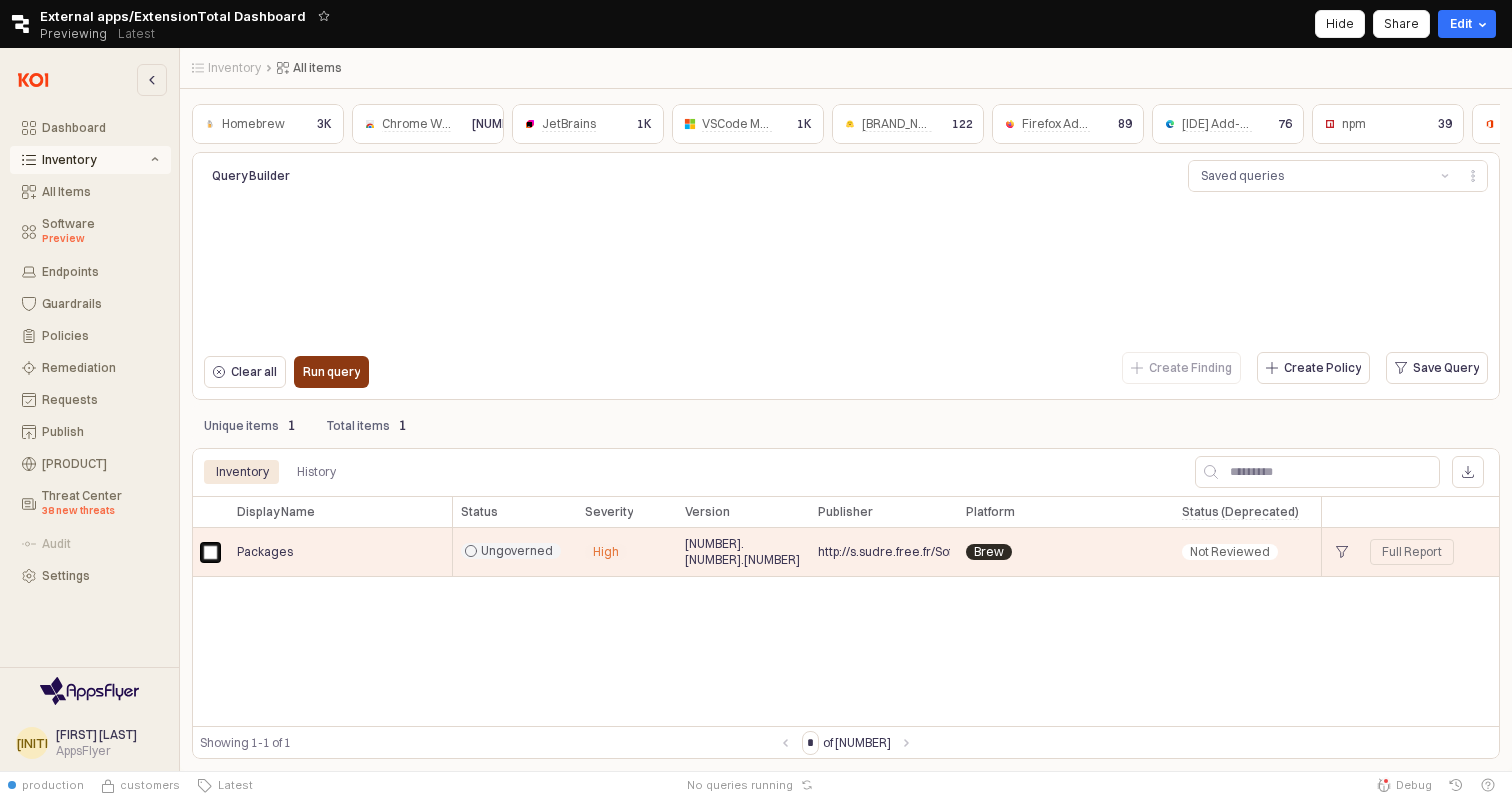 click on "Run query" at bounding box center (331, 372) 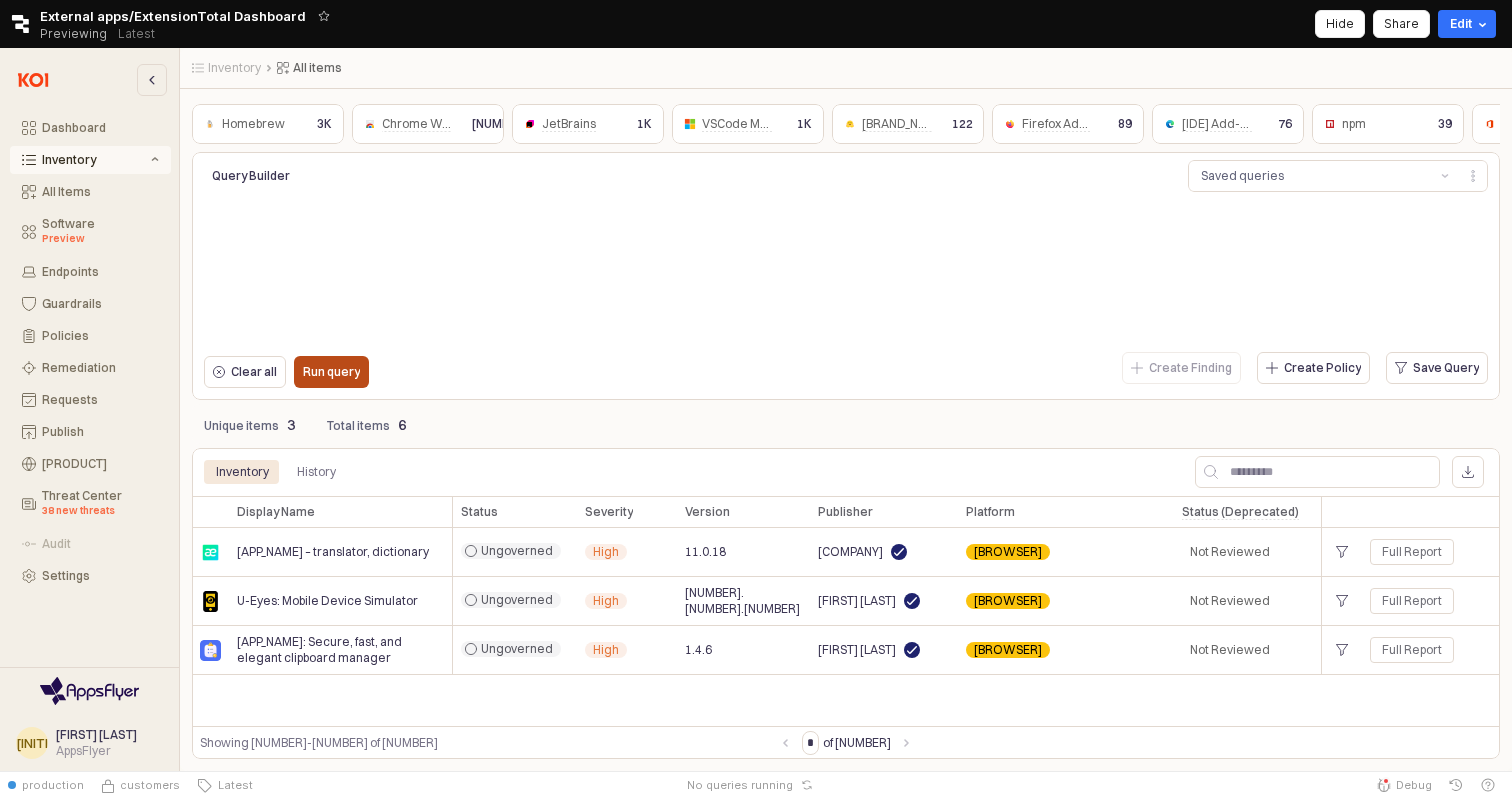 click on "Run query" at bounding box center (331, 372) 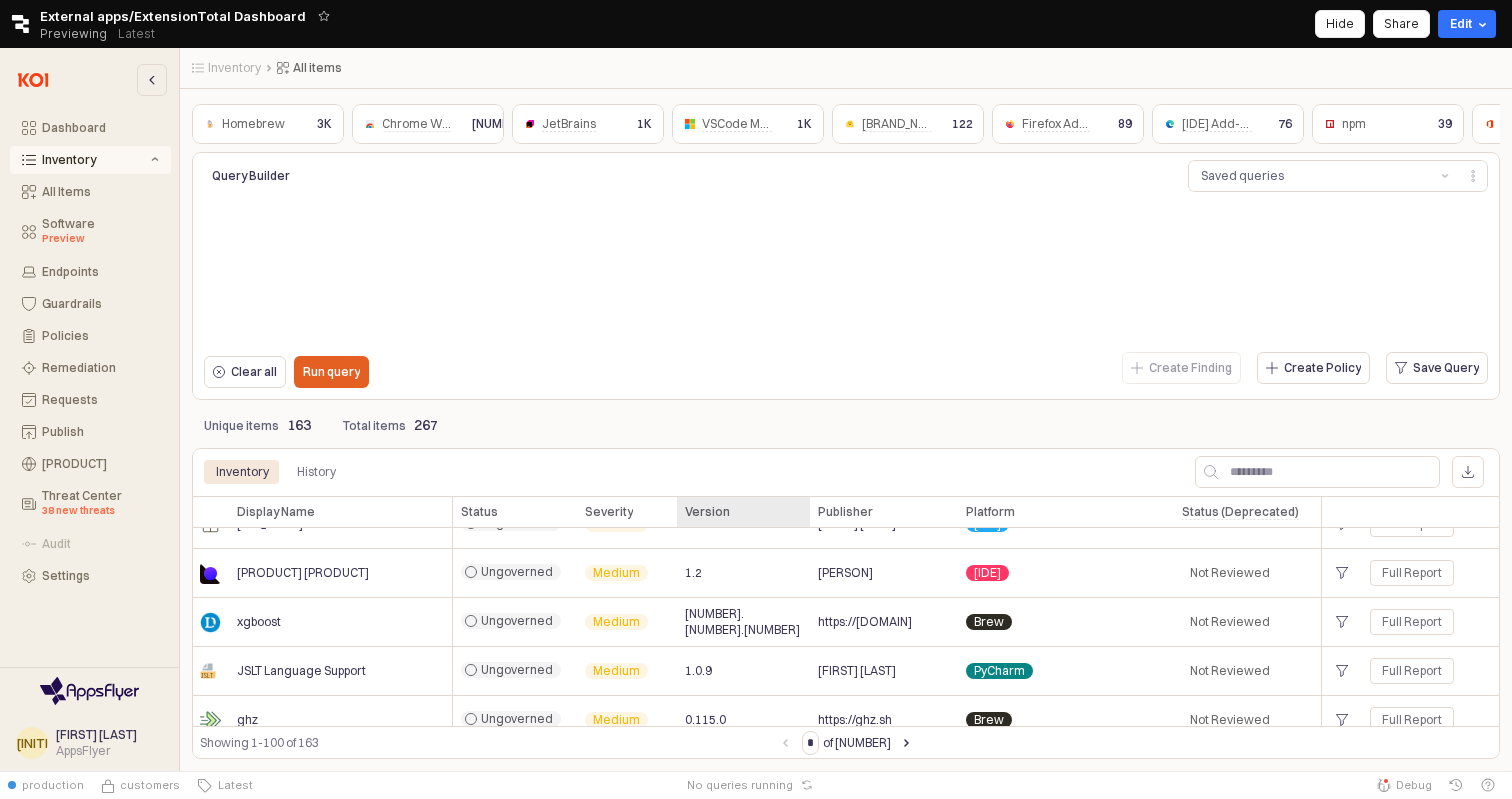 scroll, scrollTop: 4702, scrollLeft: 0, axis: vertical 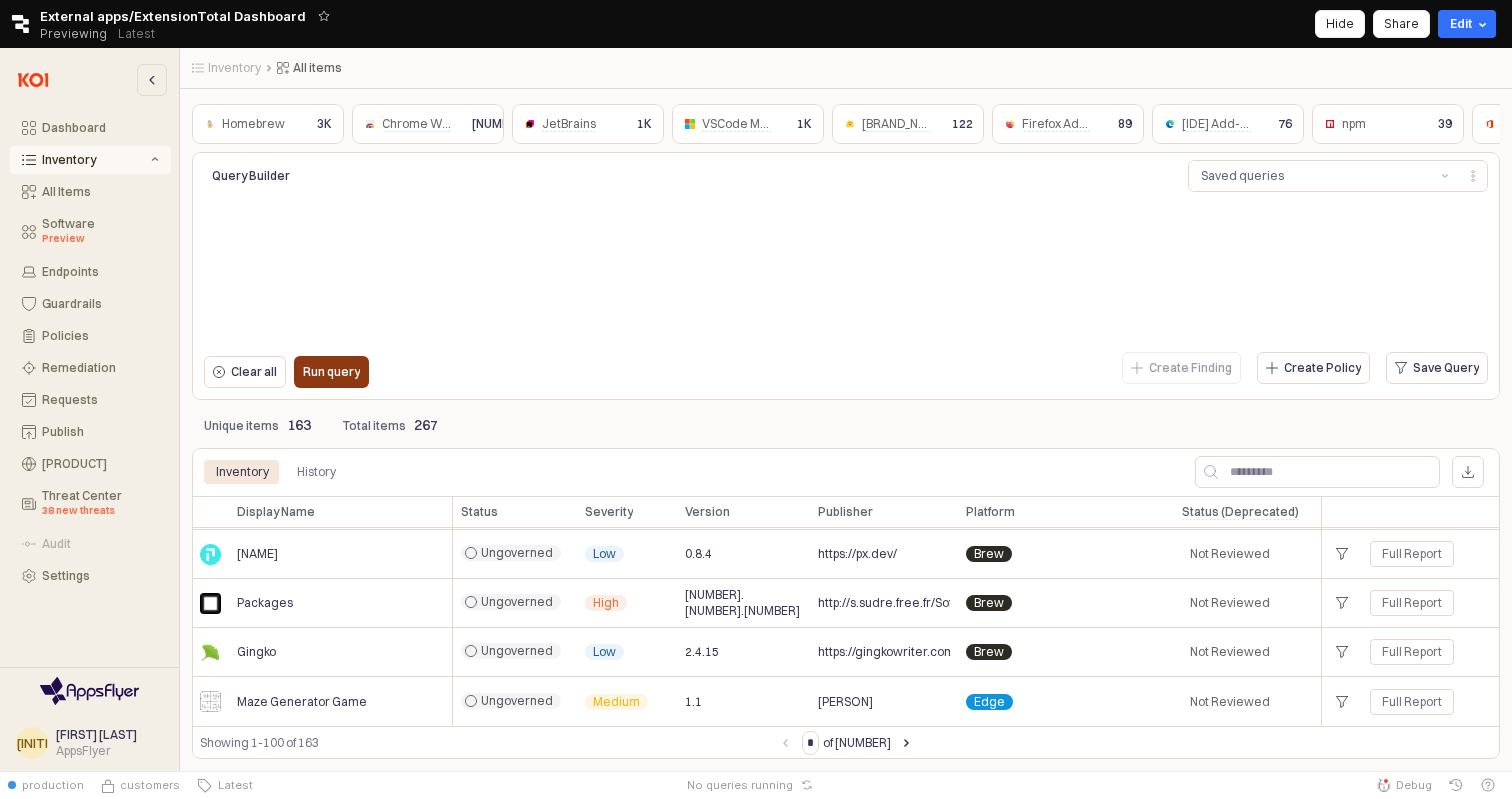 click on "Run query" at bounding box center [331, 372] 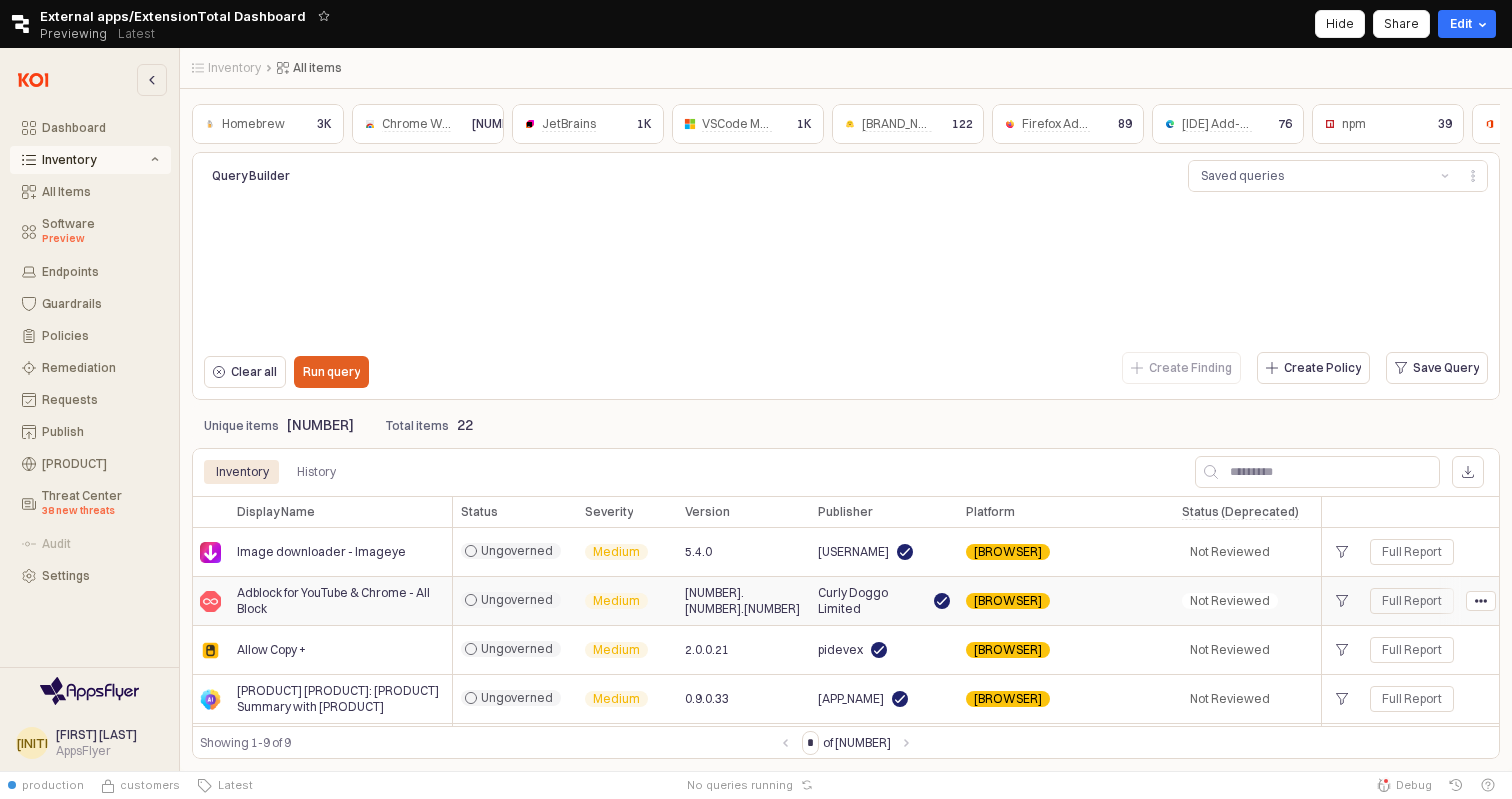 scroll, scrollTop: 243, scrollLeft: 0, axis: vertical 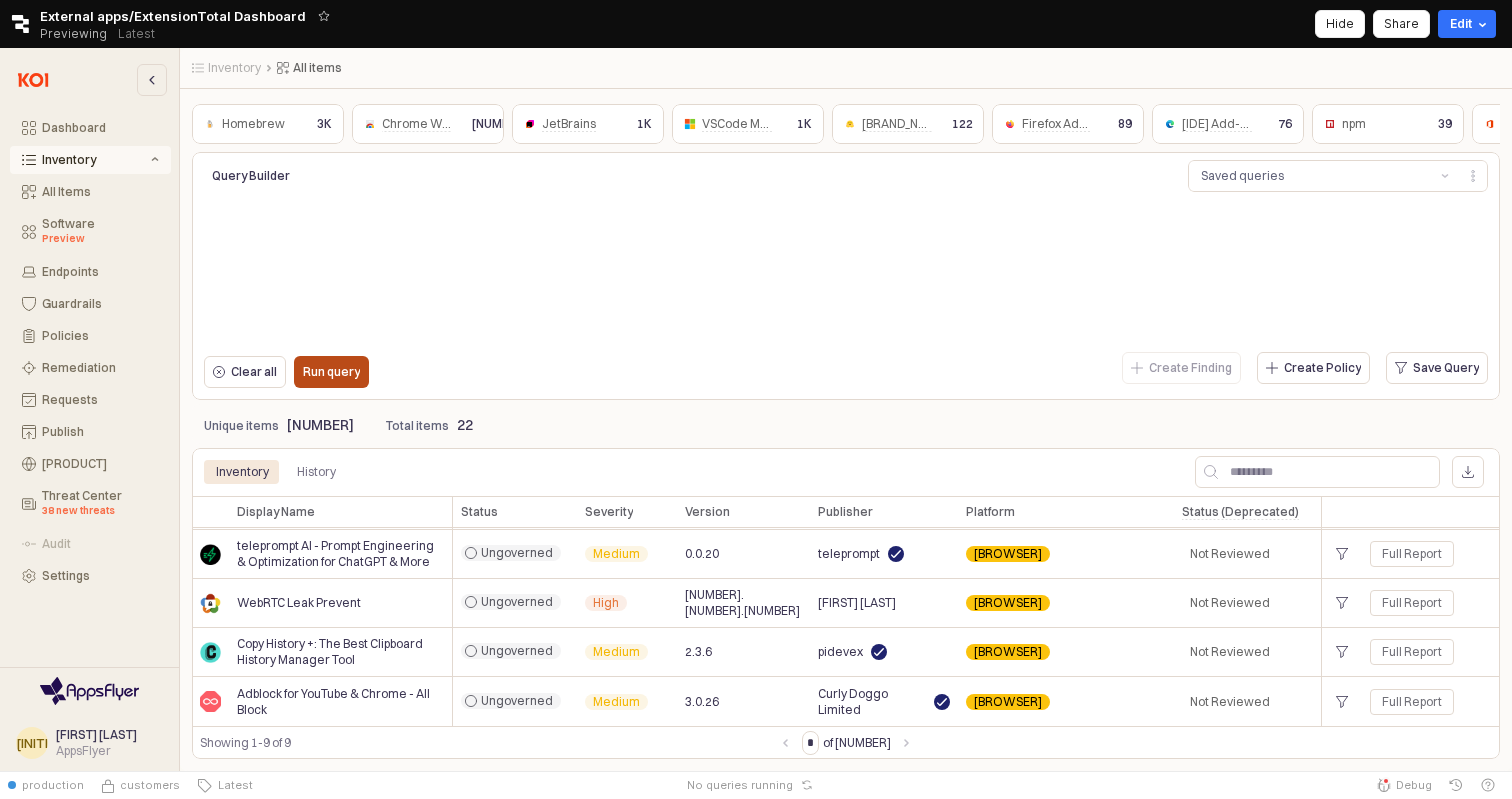 click on "Run query" at bounding box center (331, 372) 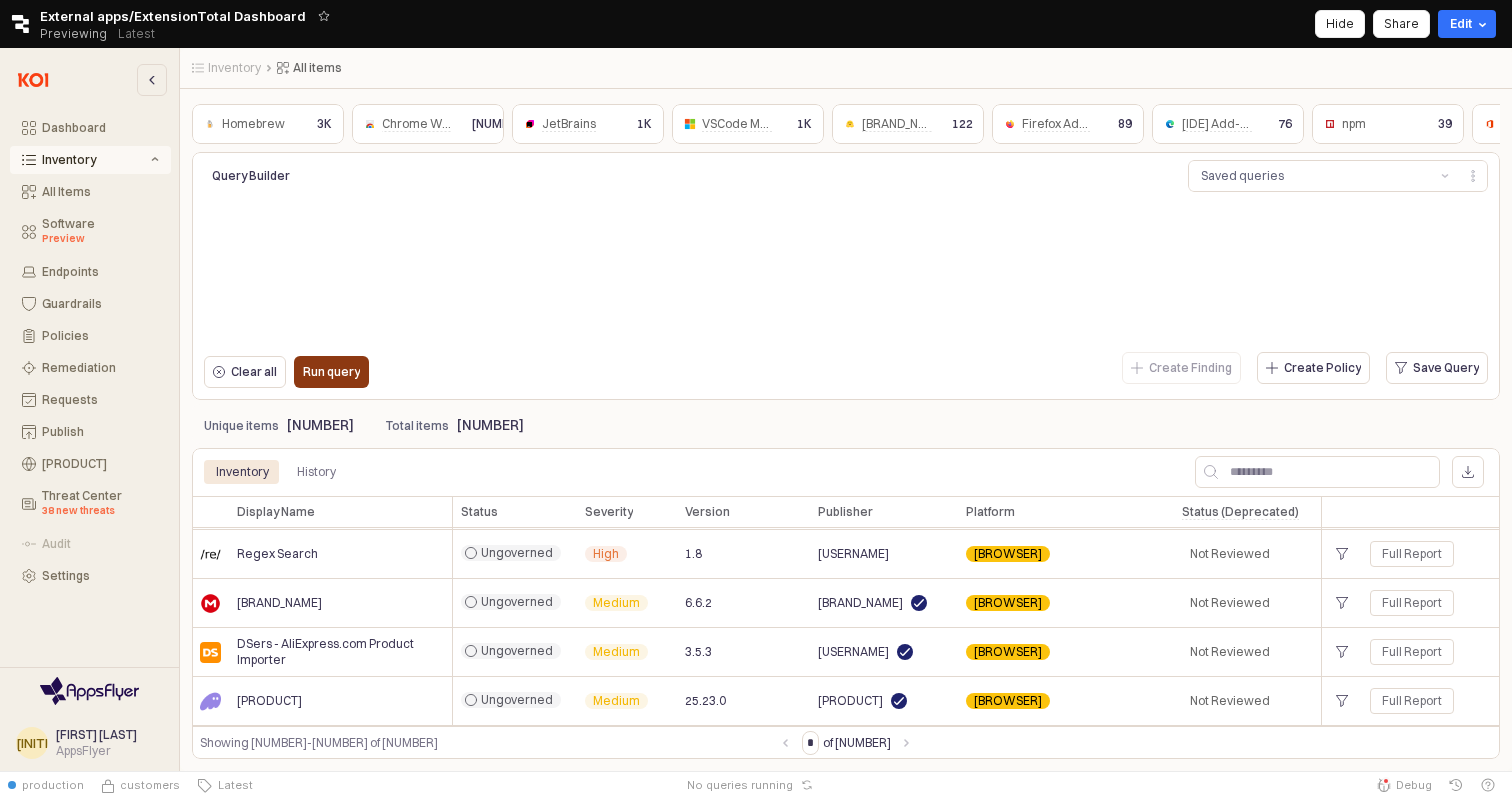 click on "Run query" at bounding box center [331, 372] 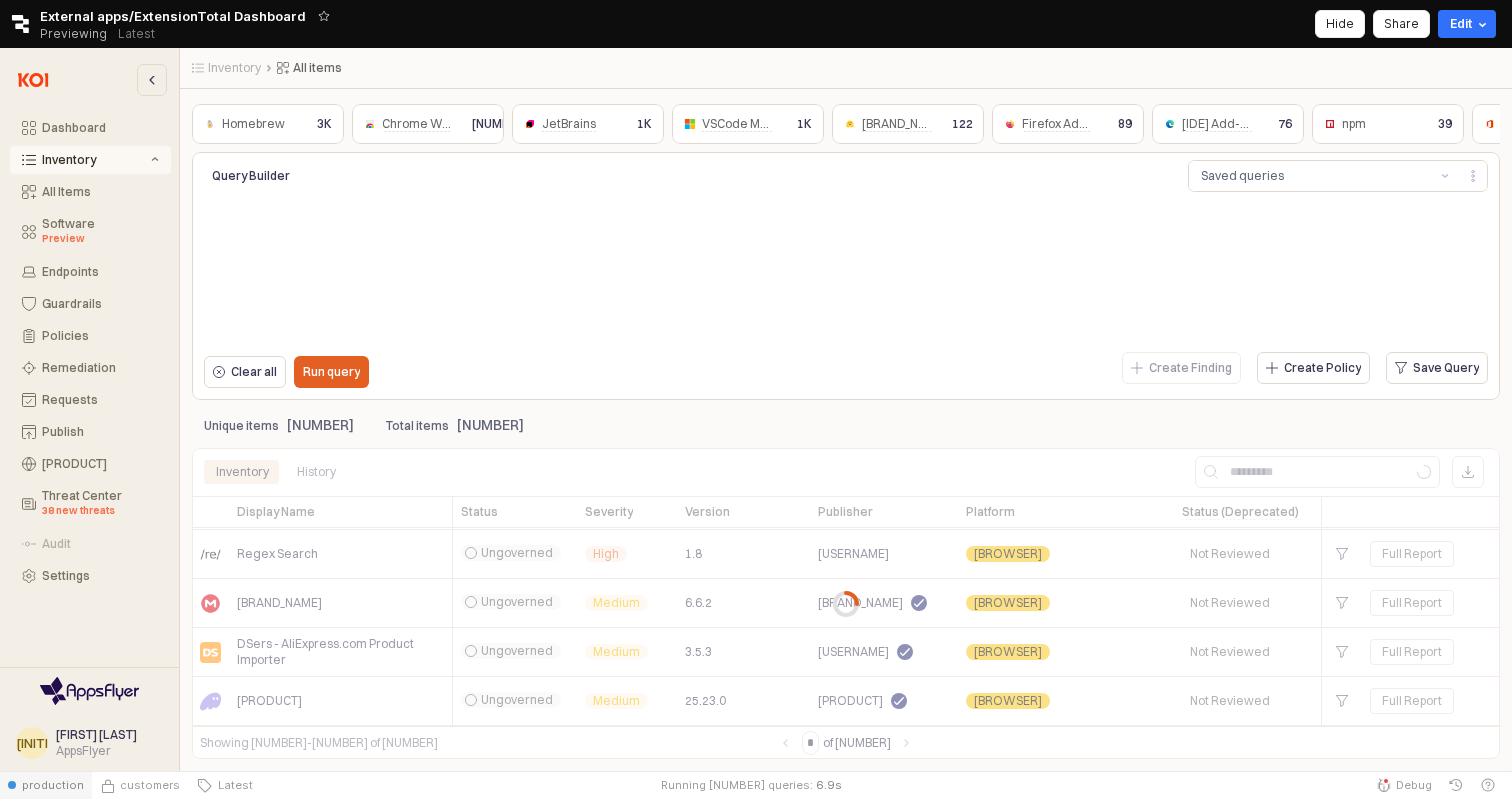 scroll, scrollTop: 47, scrollLeft: 0, axis: vertical 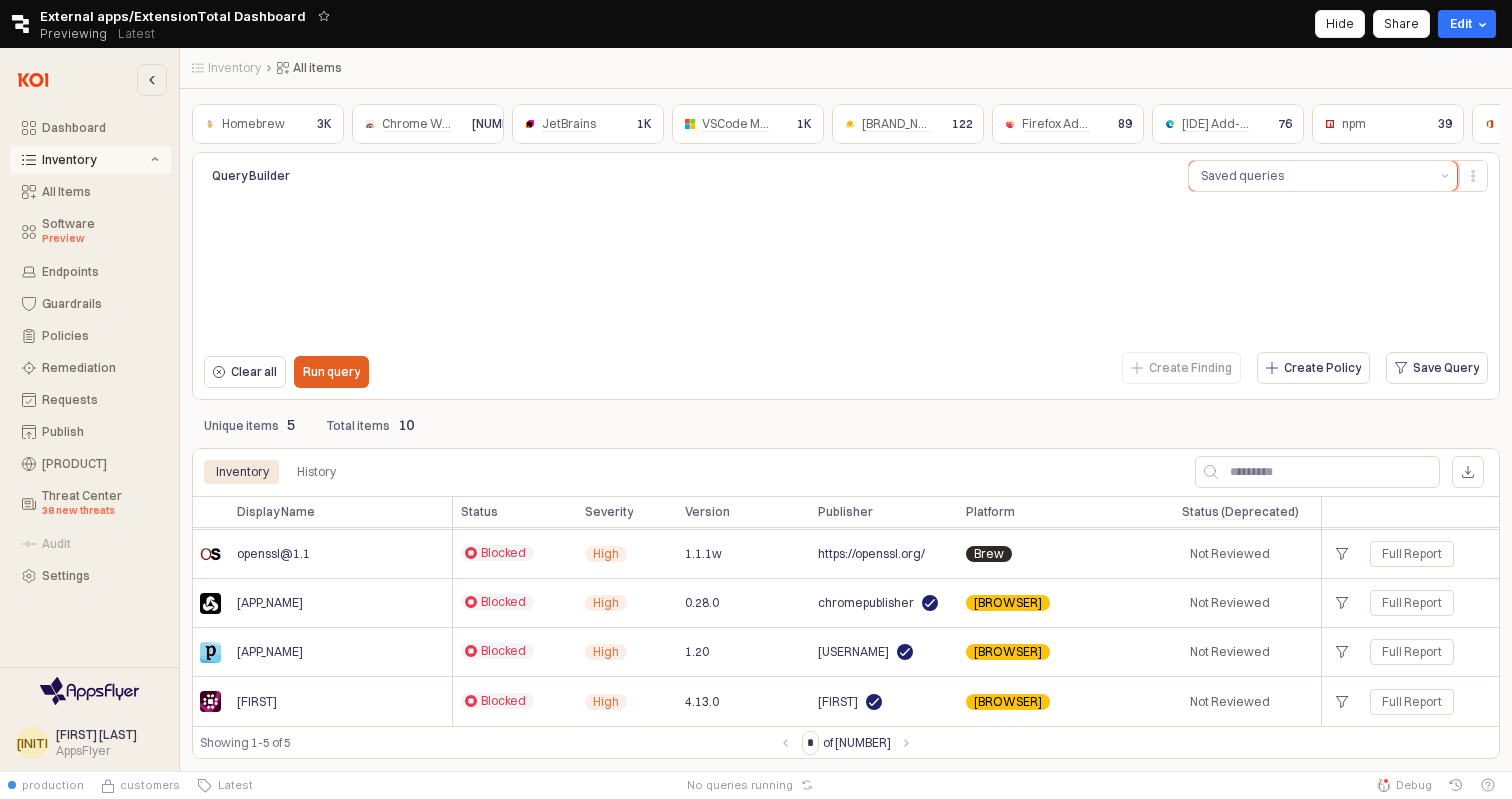 click on "Saved queries" at bounding box center (1311, 176) 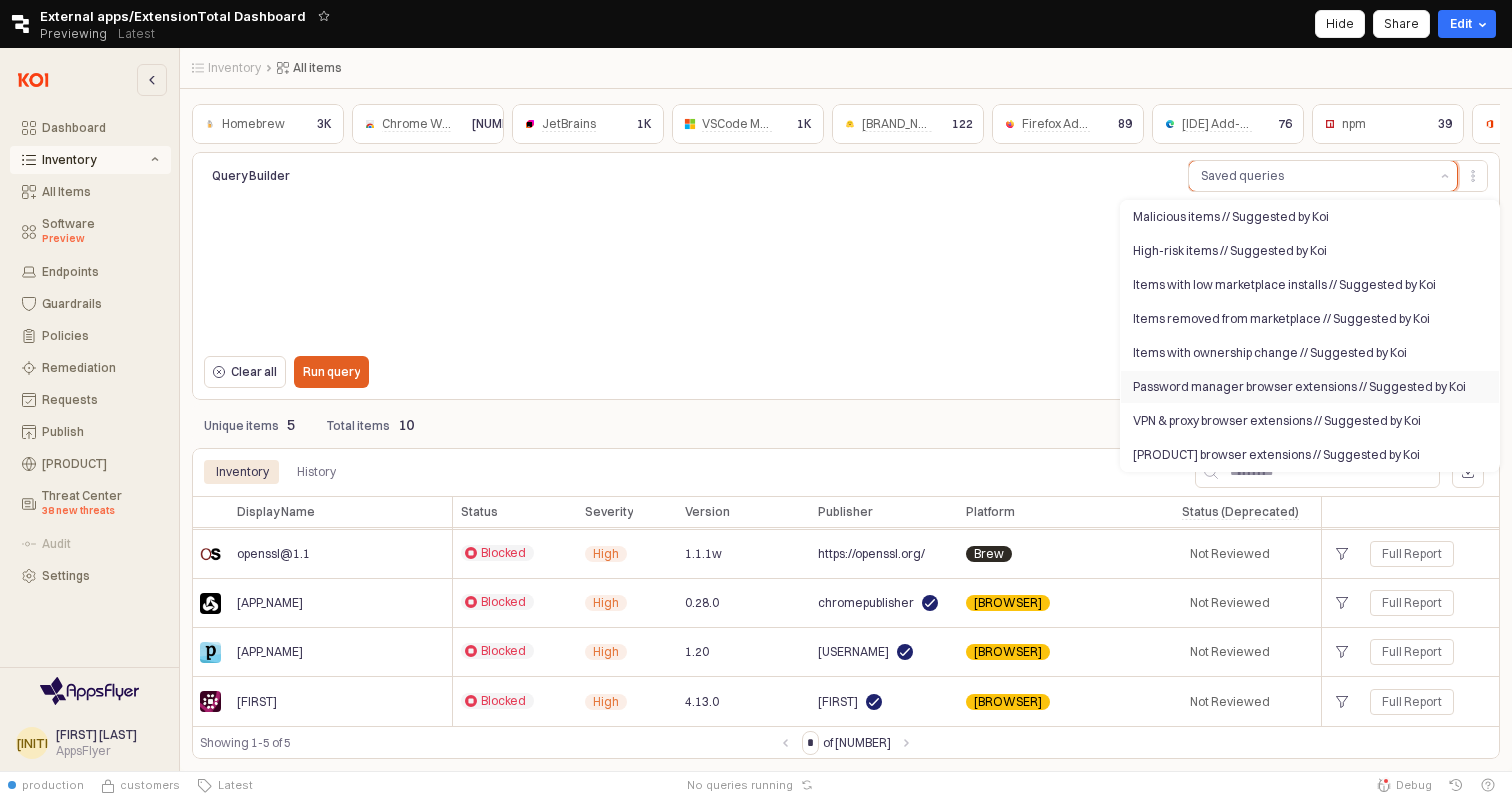 click on "Password manager browser extensions // Suggested by Koi" at bounding box center (1304, 387) 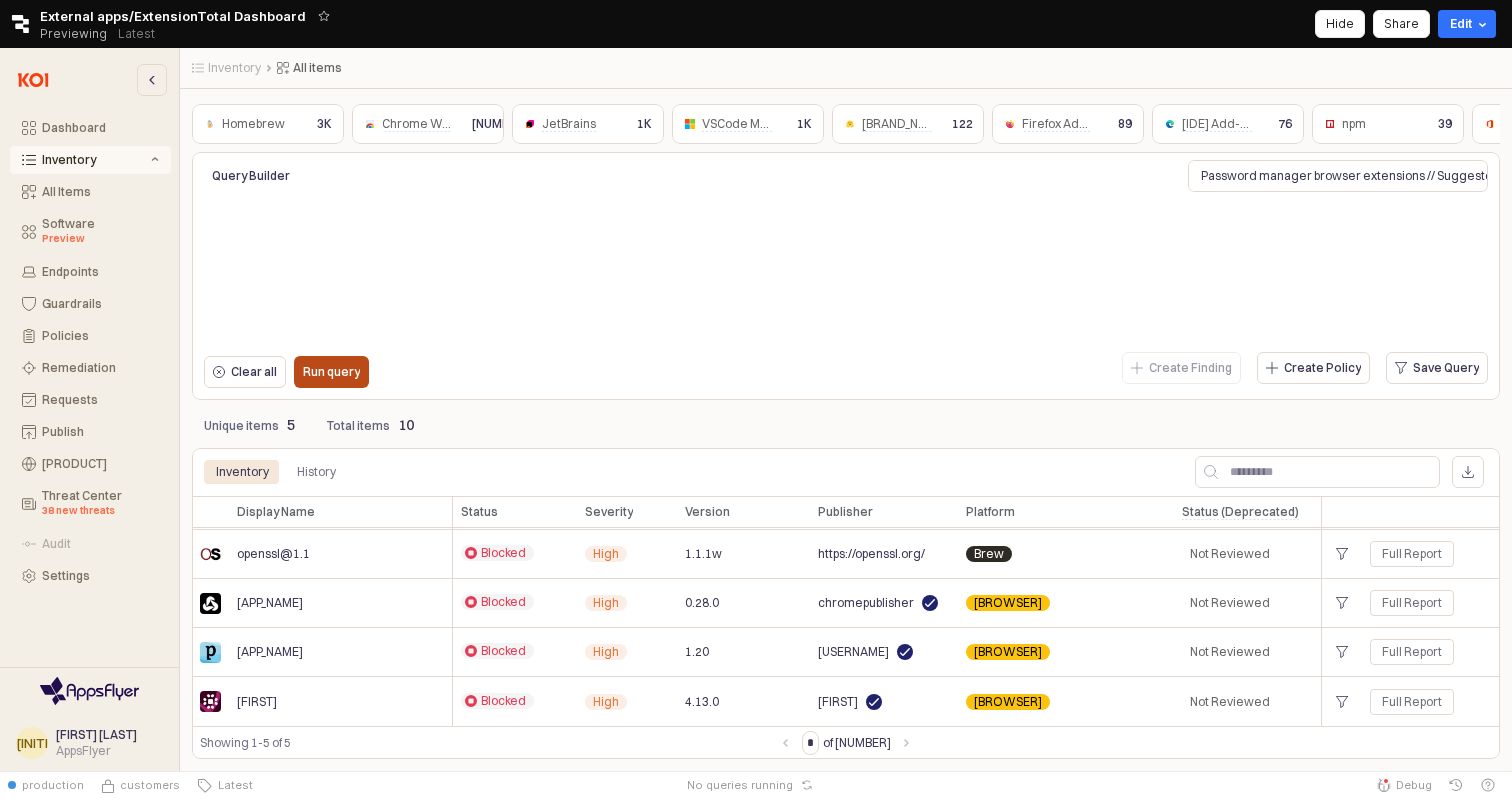 click on "Run query" at bounding box center (331, 372) 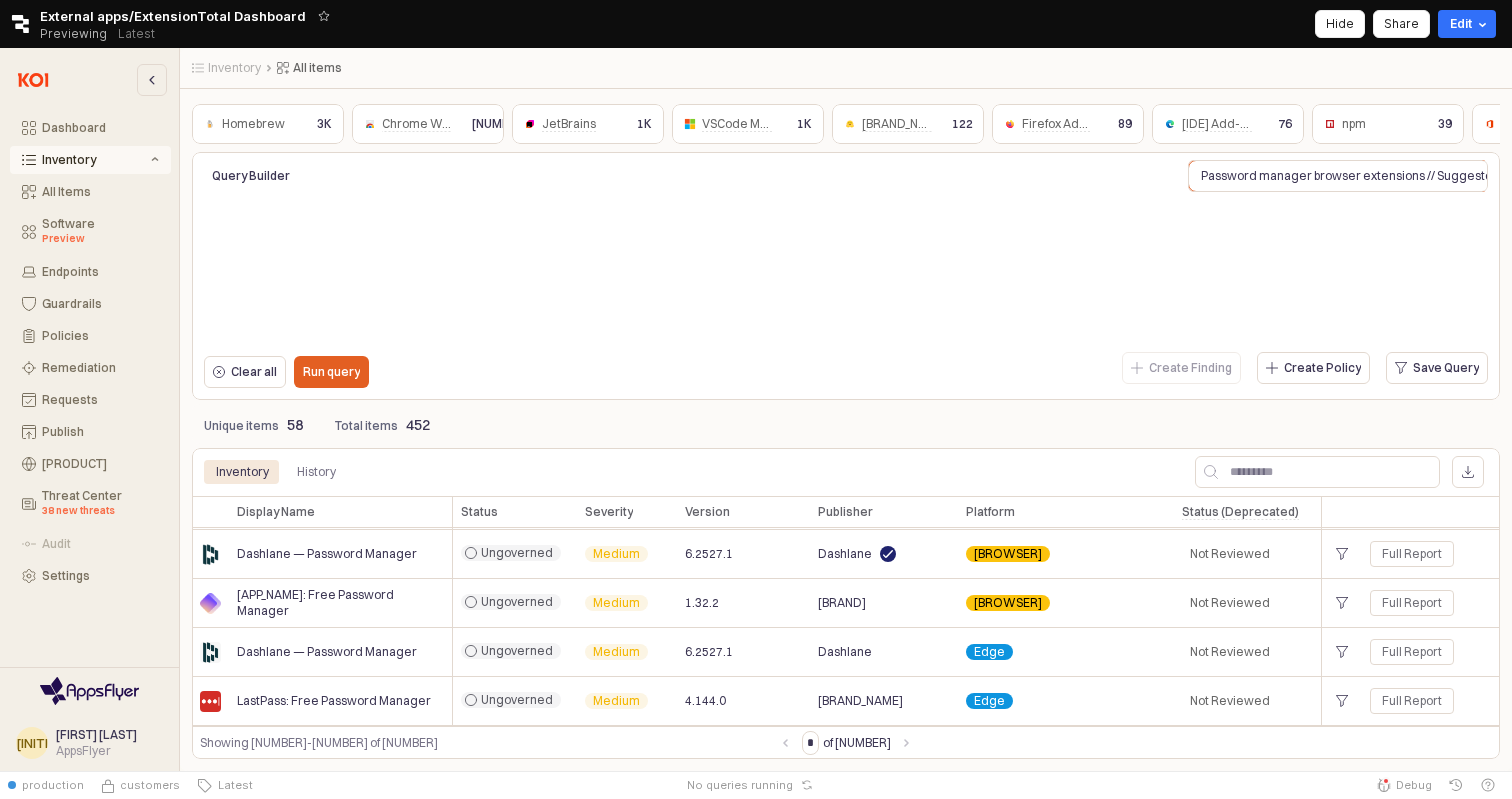 click on "Password manager browser extensions // Suggested by Koi" at bounding box center [1367, 176] 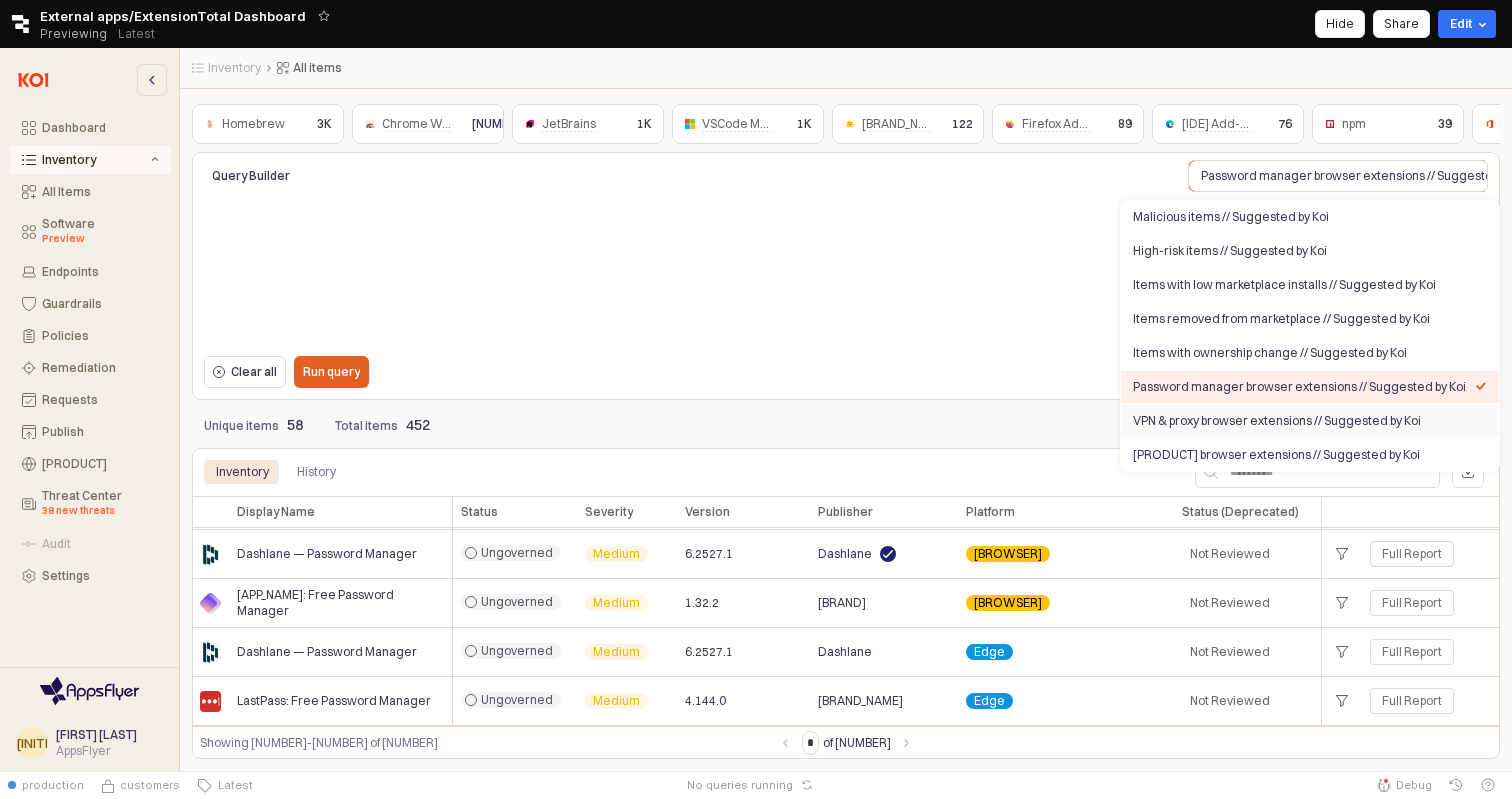 click on "VPN & proxy browser extensions // Suggested by Koi" at bounding box center (1304, 421) 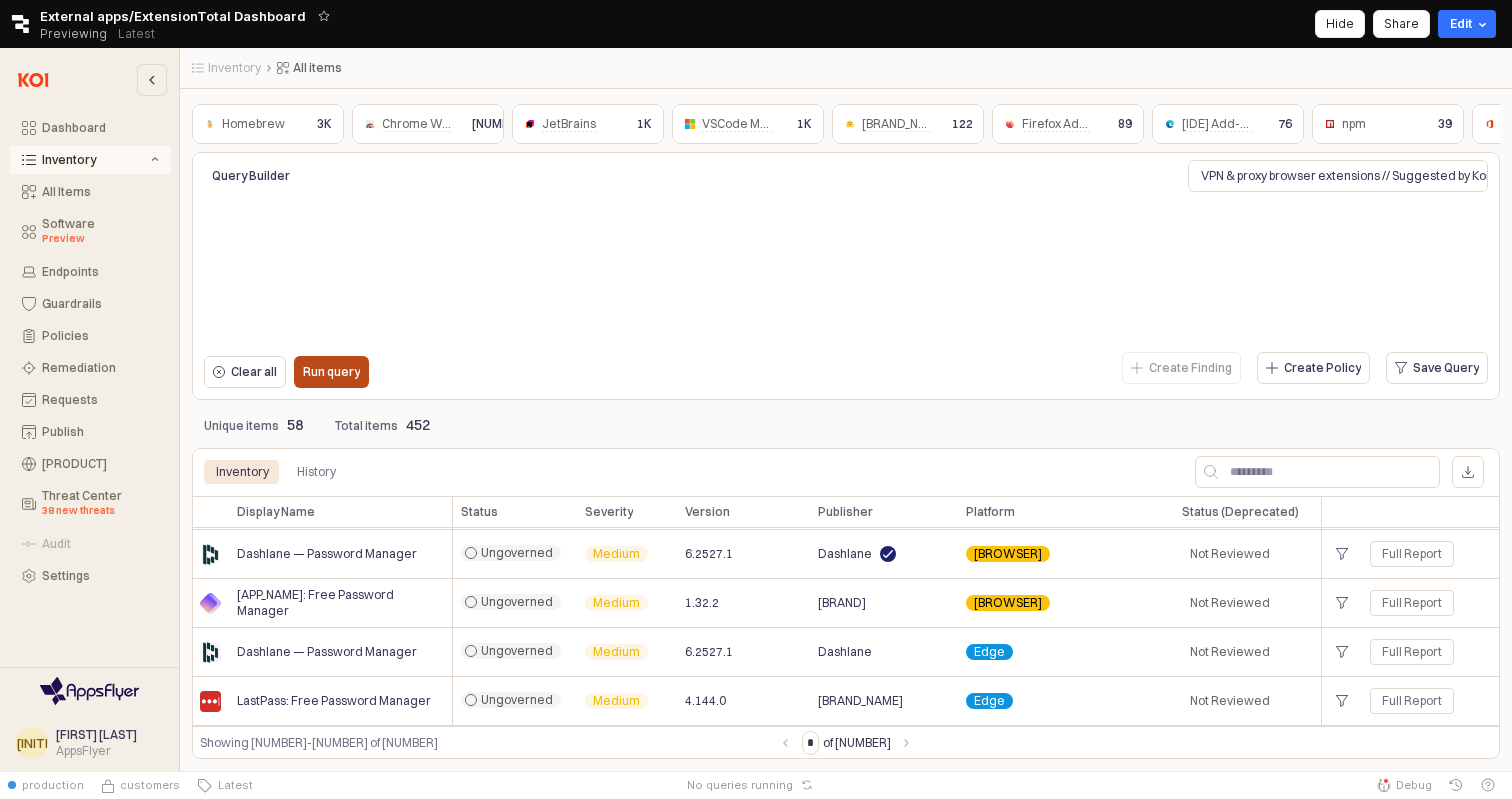 click on "Run query" at bounding box center [331, 372] 